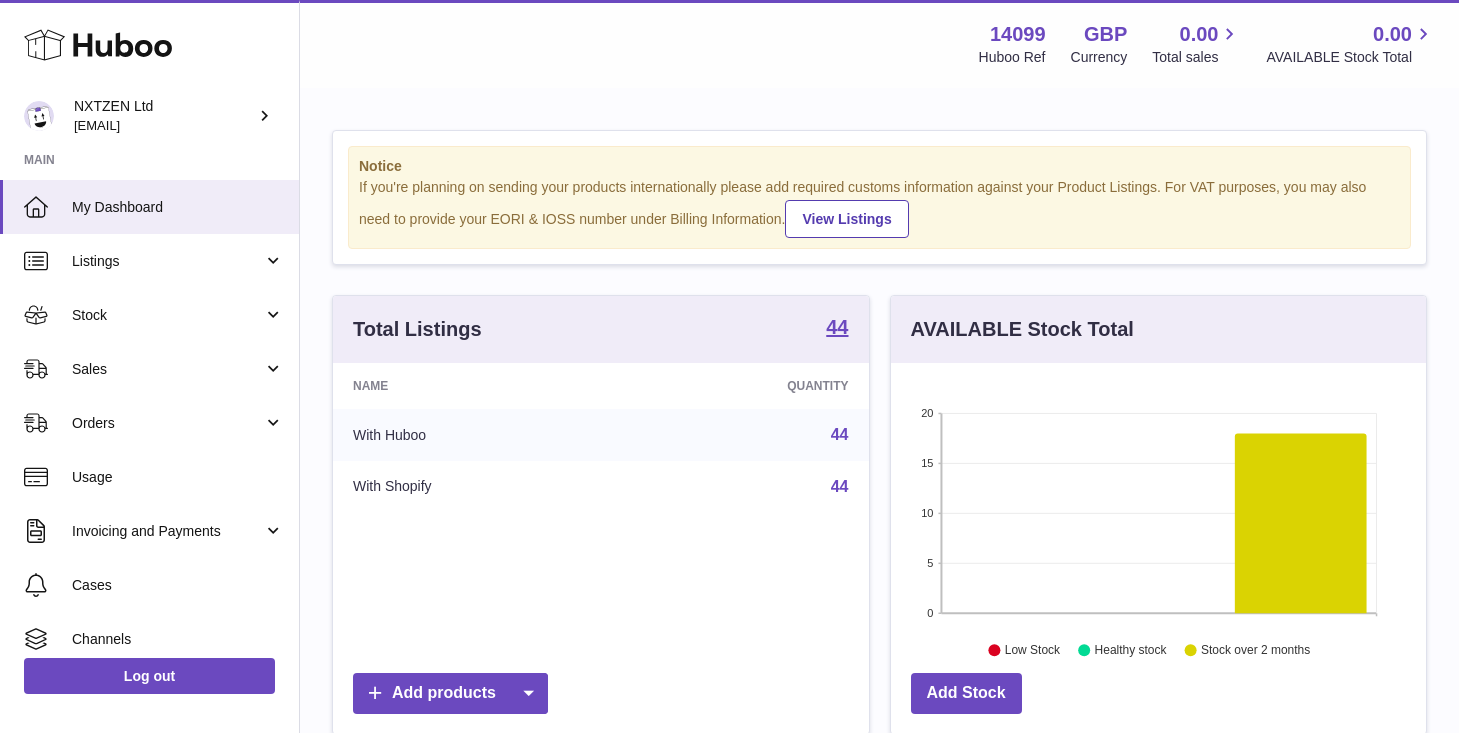 scroll, scrollTop: 0, scrollLeft: 0, axis: both 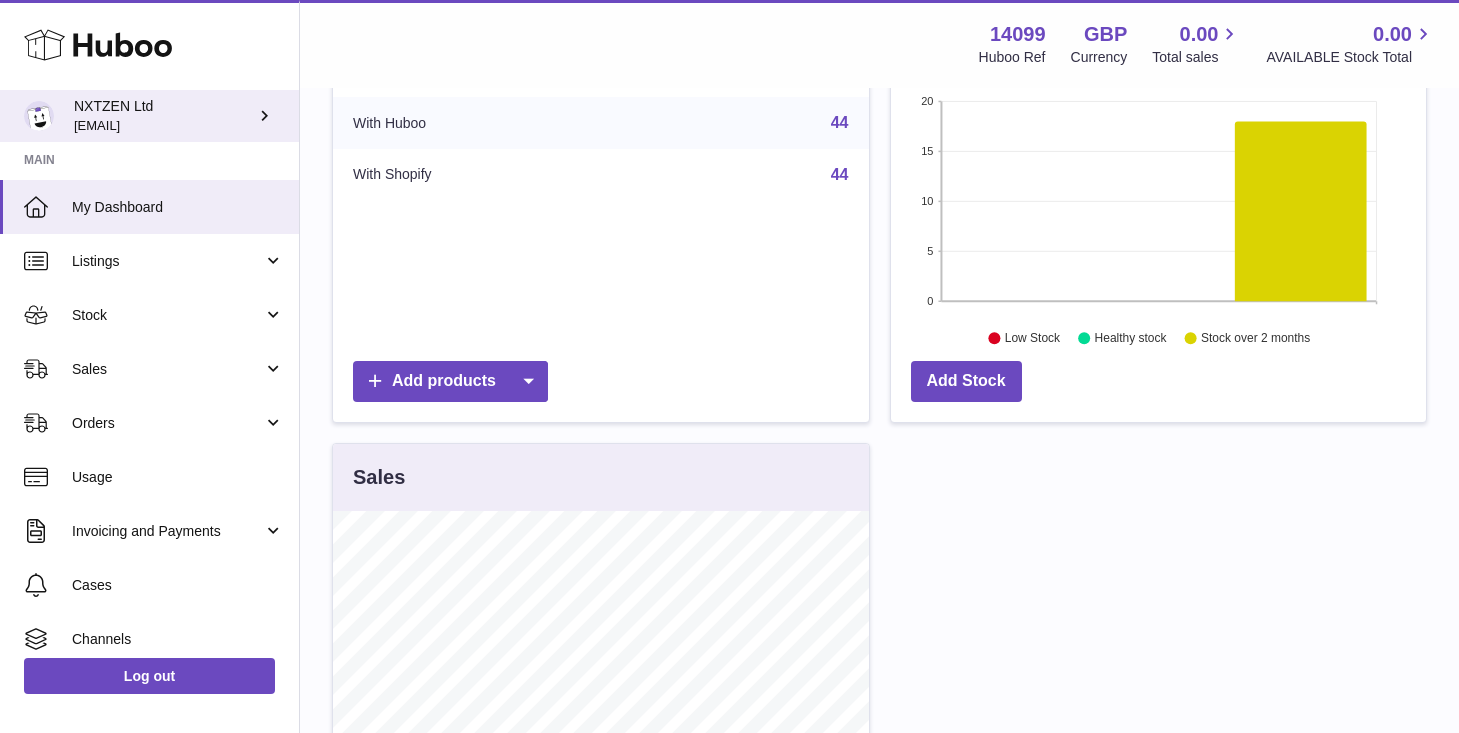 click at bounding box center (264, 115) 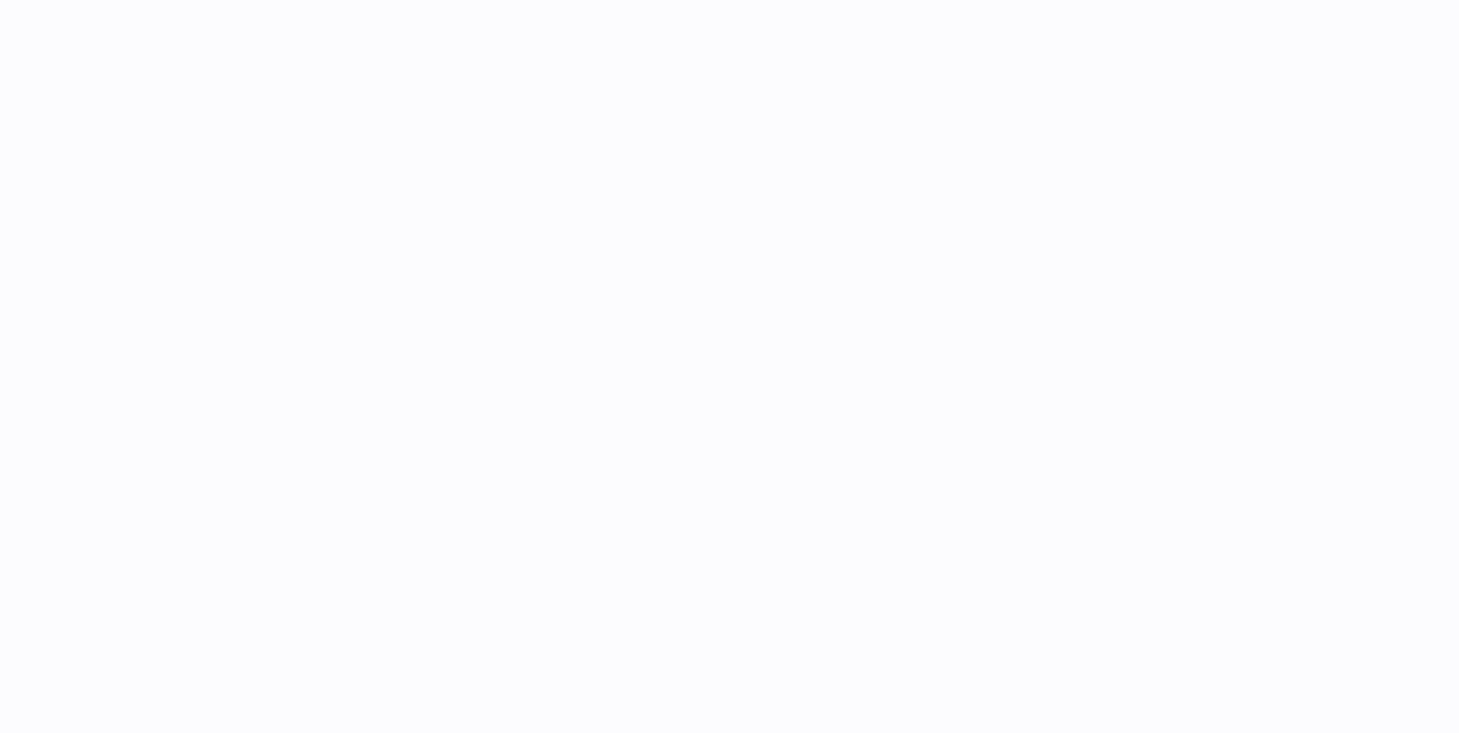 scroll, scrollTop: 0, scrollLeft: 0, axis: both 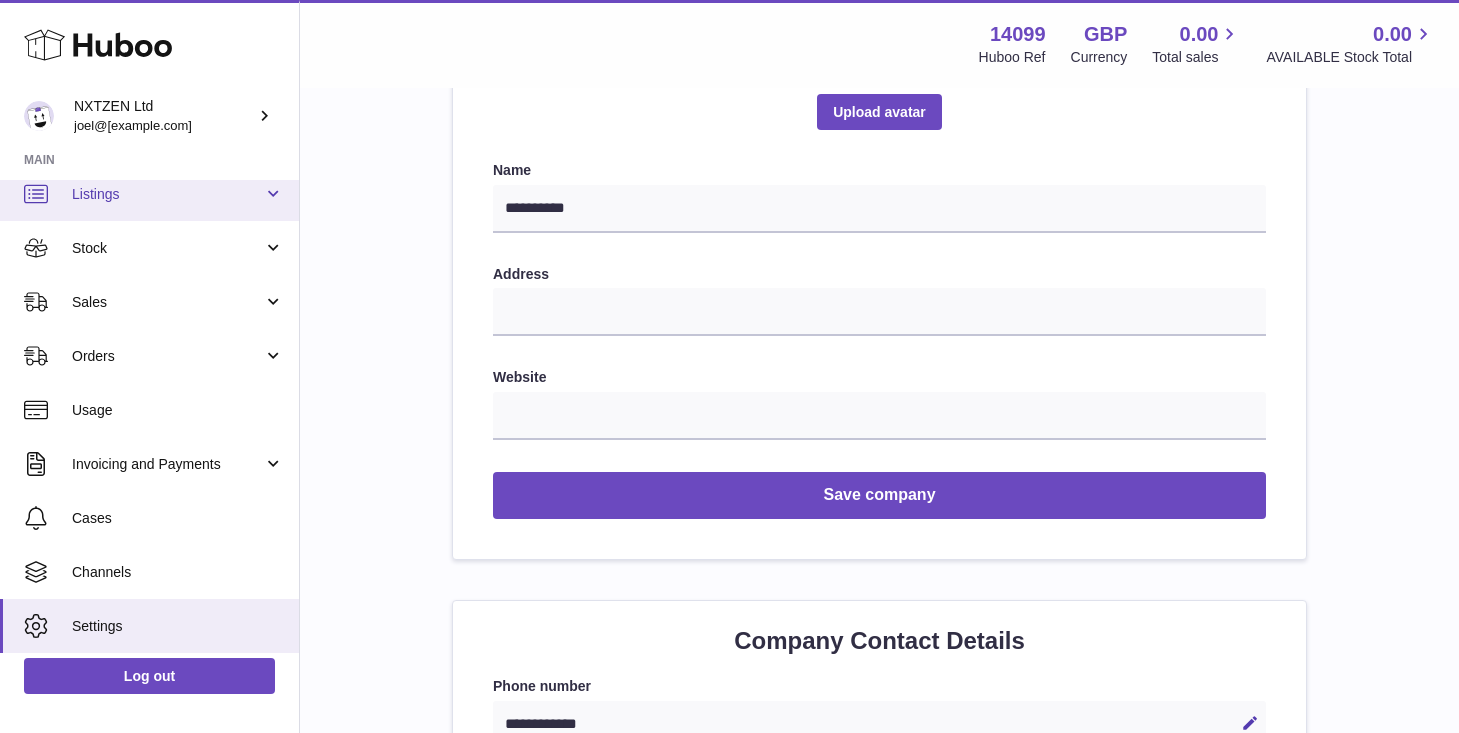 click on "Listings" at bounding box center [149, 194] 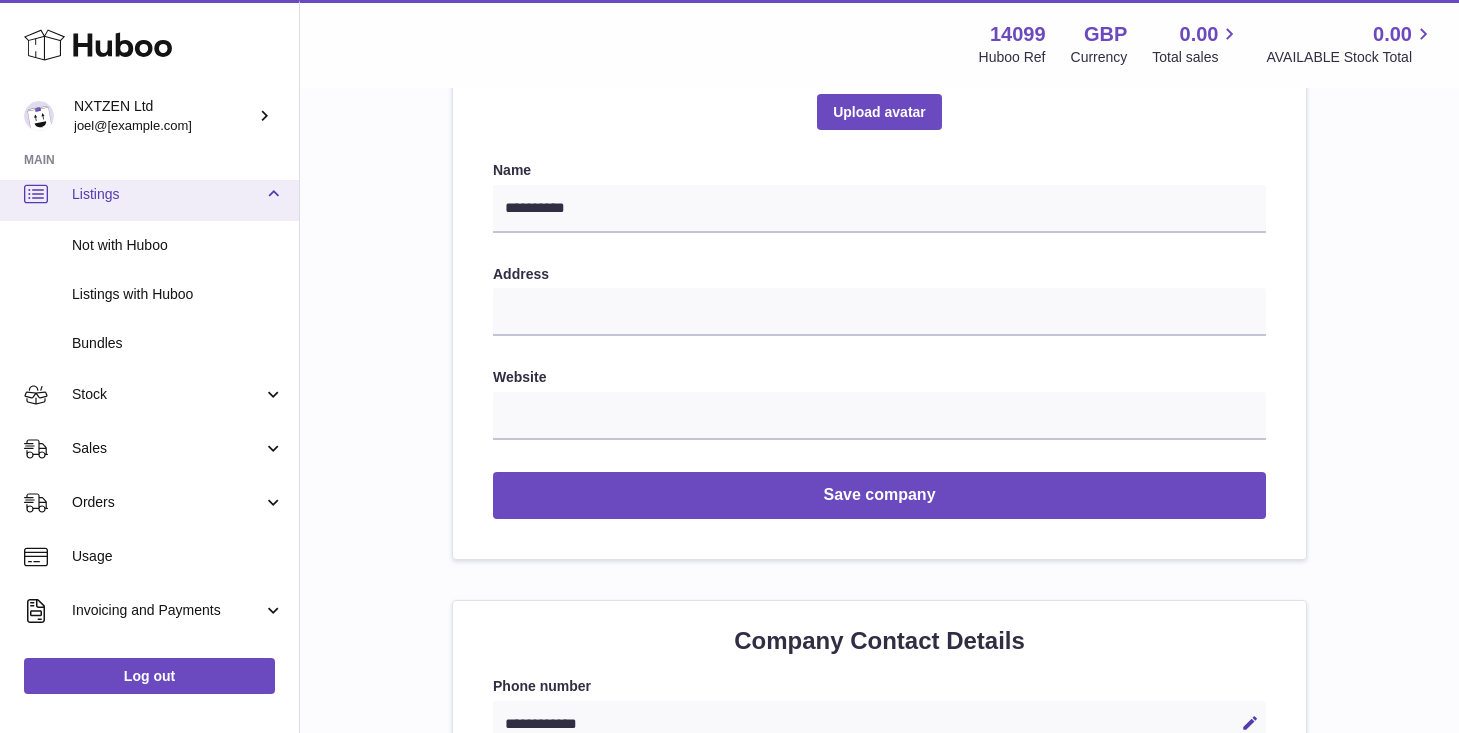 click on "Listings" at bounding box center [149, 194] 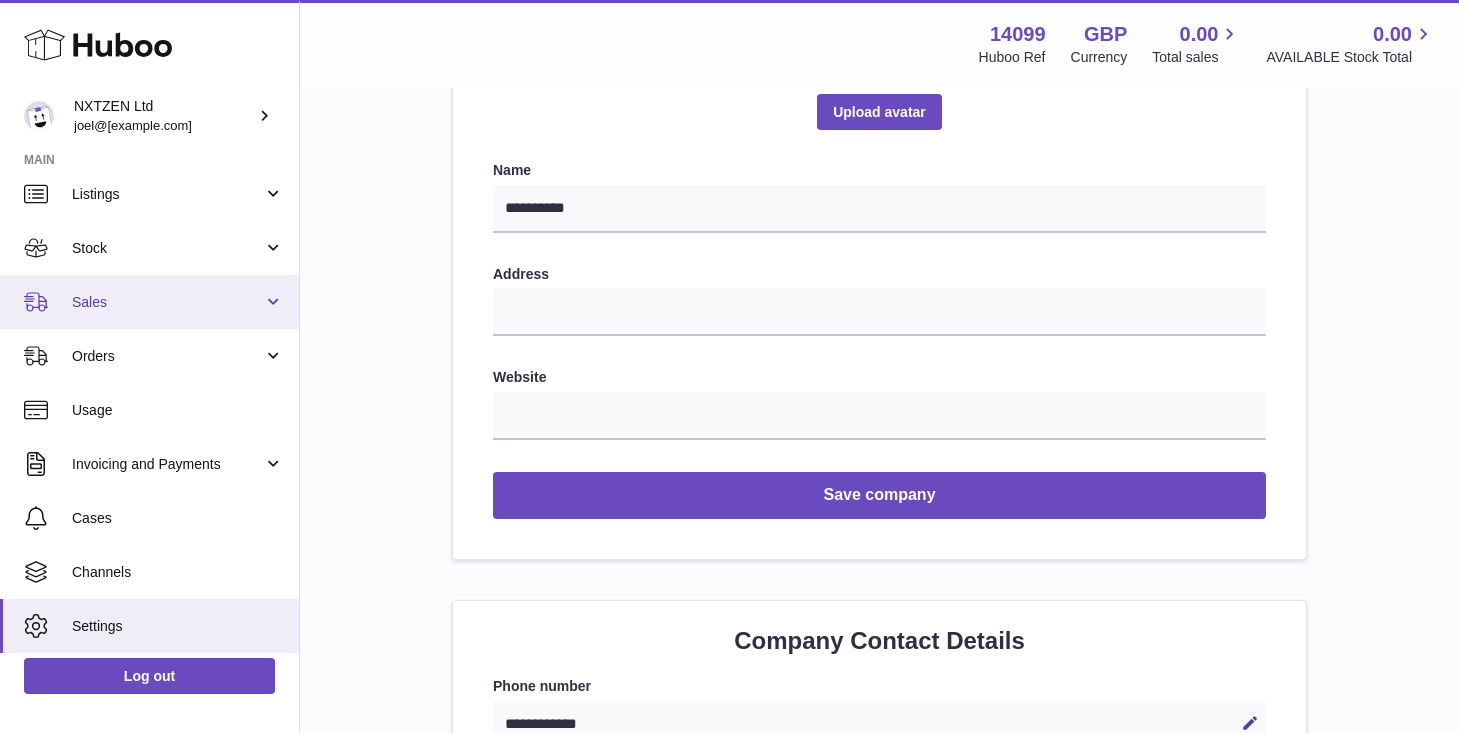 click on "Sales" at bounding box center (149, 302) 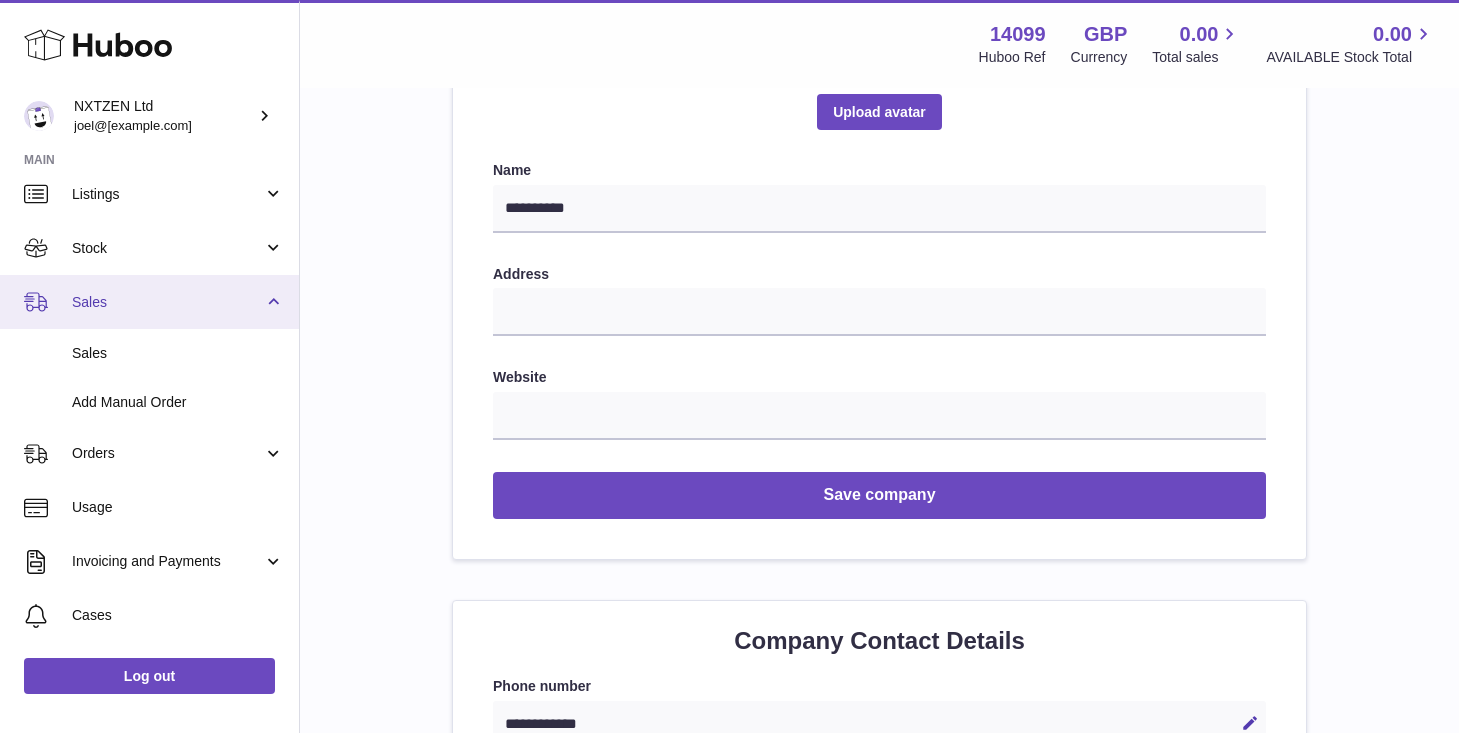 click on "Sales" at bounding box center (149, 302) 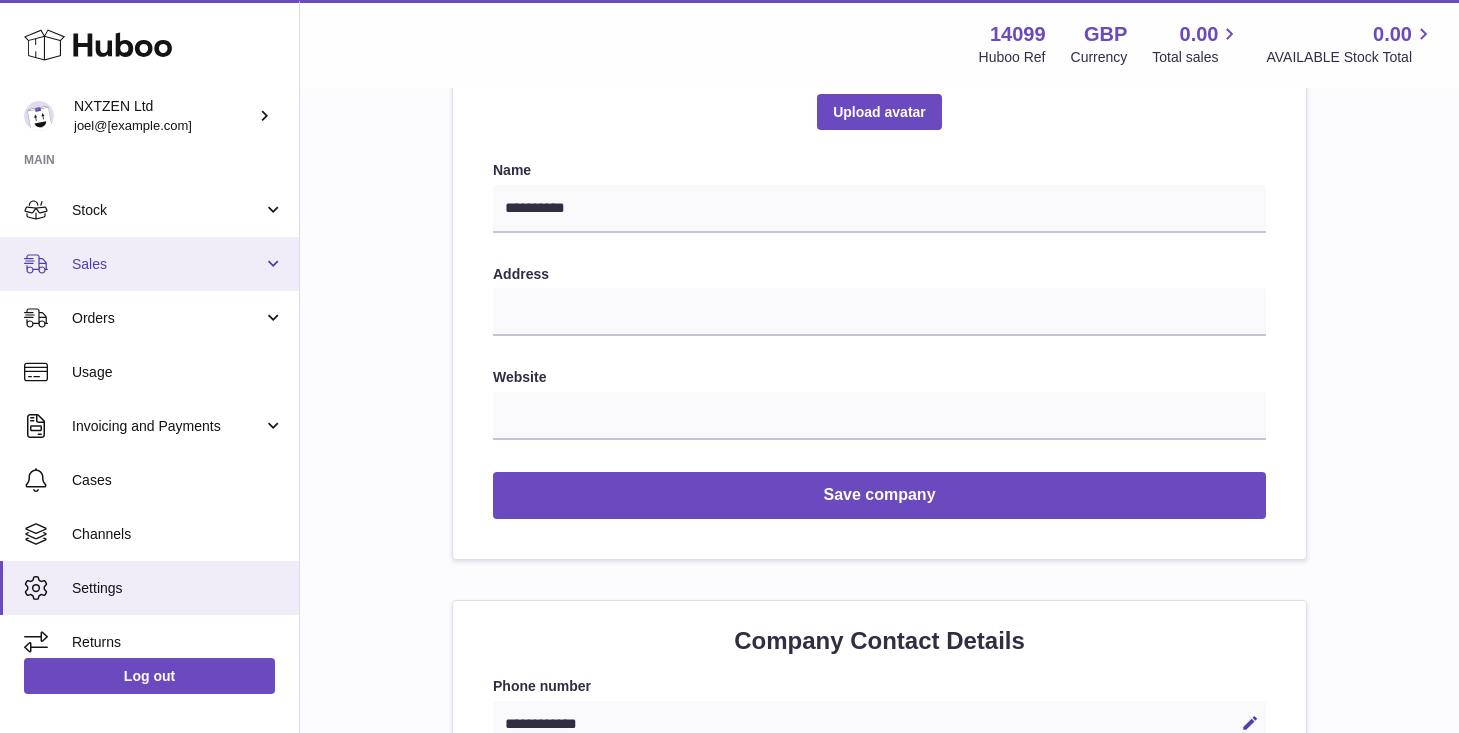 scroll, scrollTop: 121, scrollLeft: 0, axis: vertical 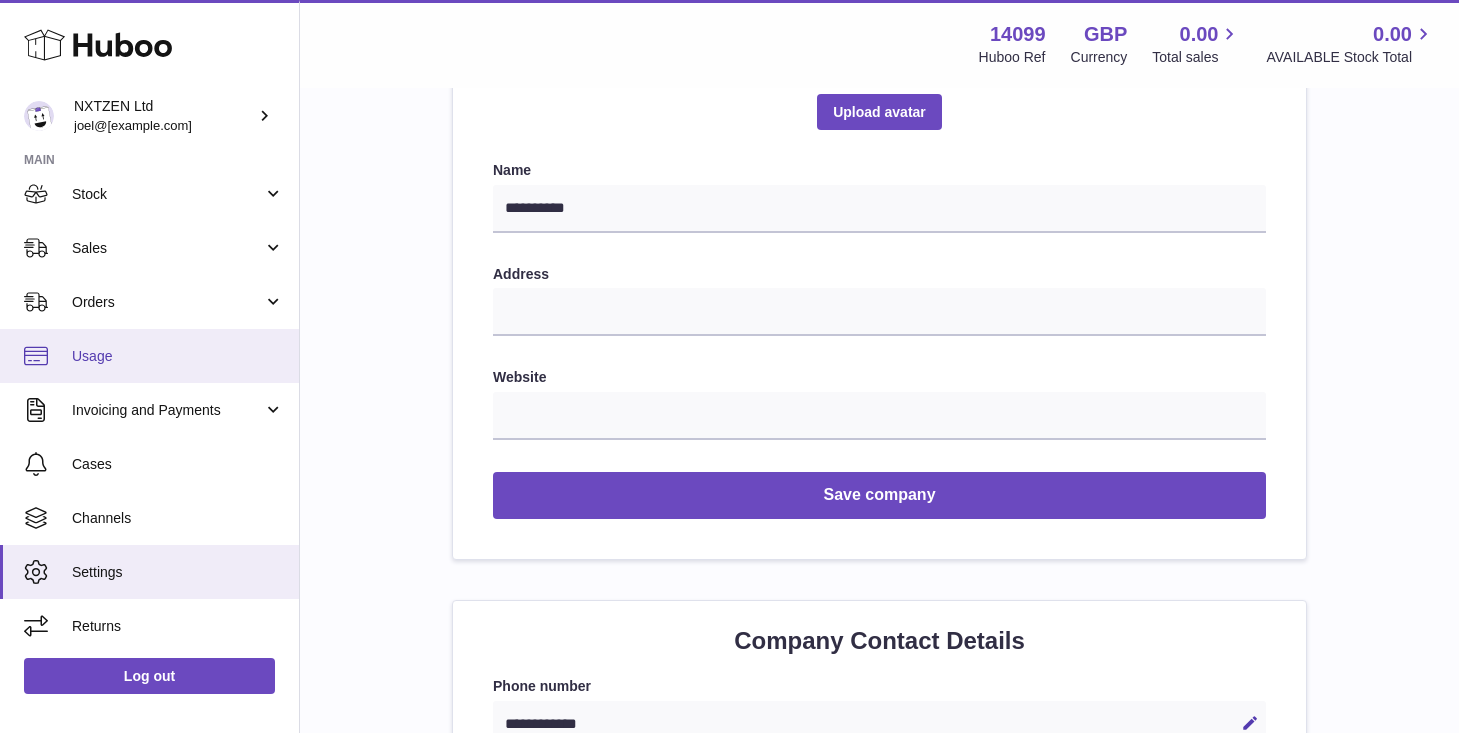 click on "Usage" at bounding box center (178, 356) 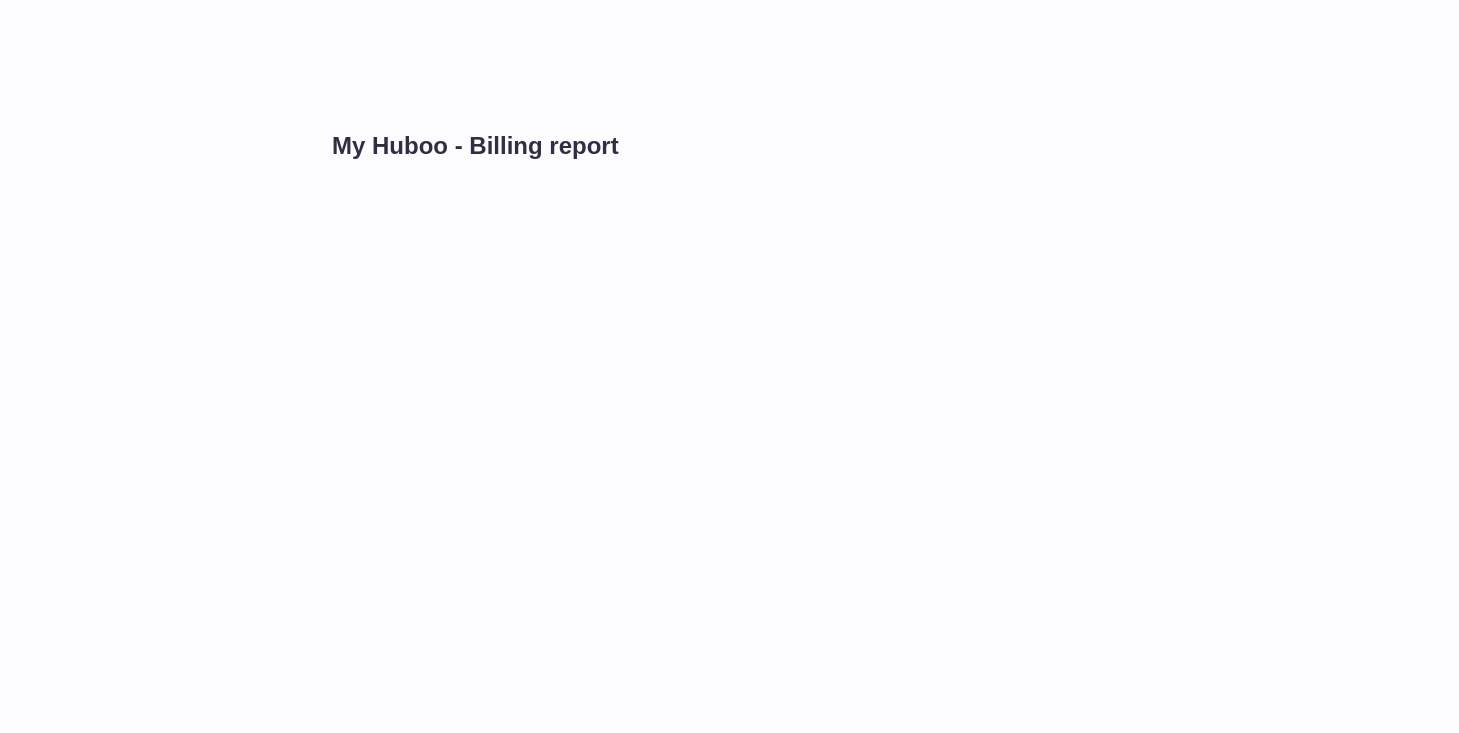 scroll, scrollTop: 0, scrollLeft: 0, axis: both 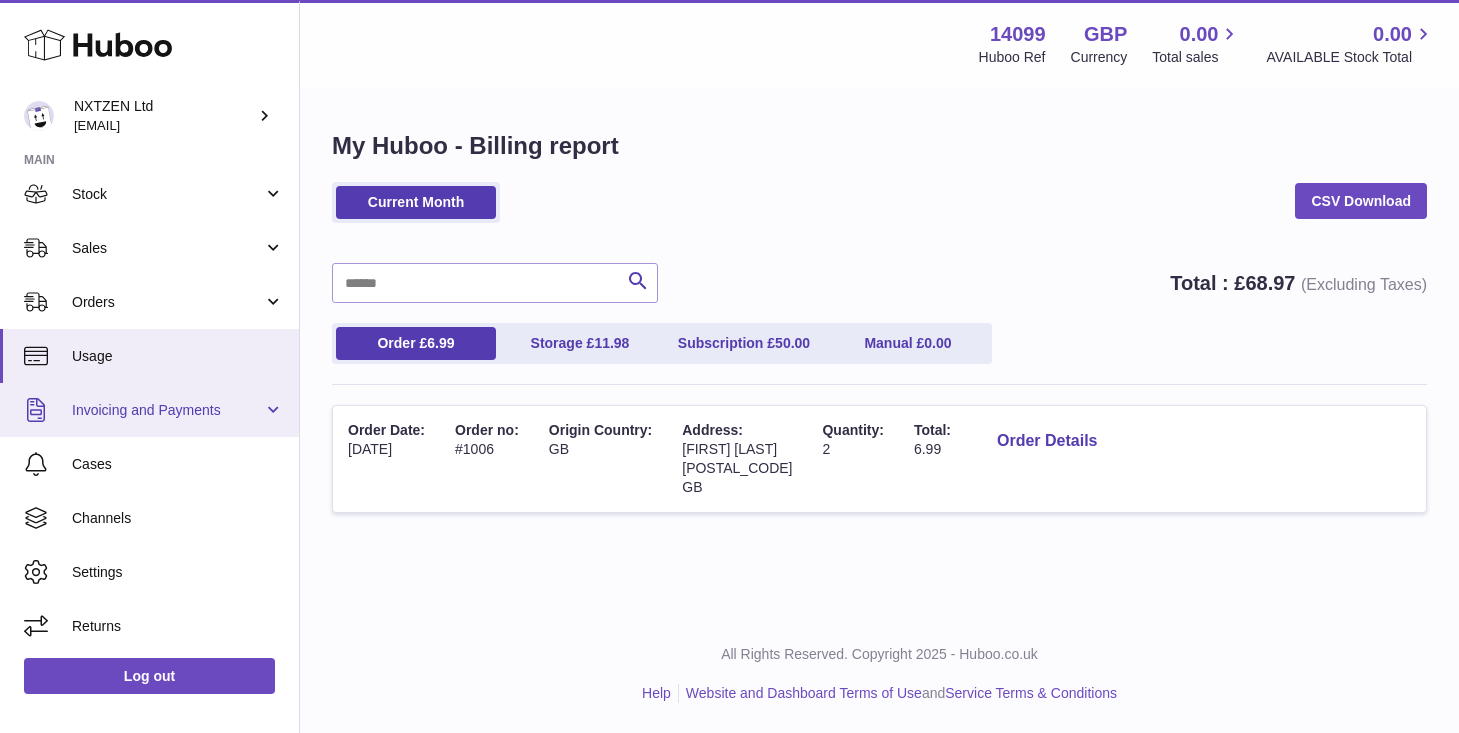 click on "Invoicing and Payments" at bounding box center [149, 410] 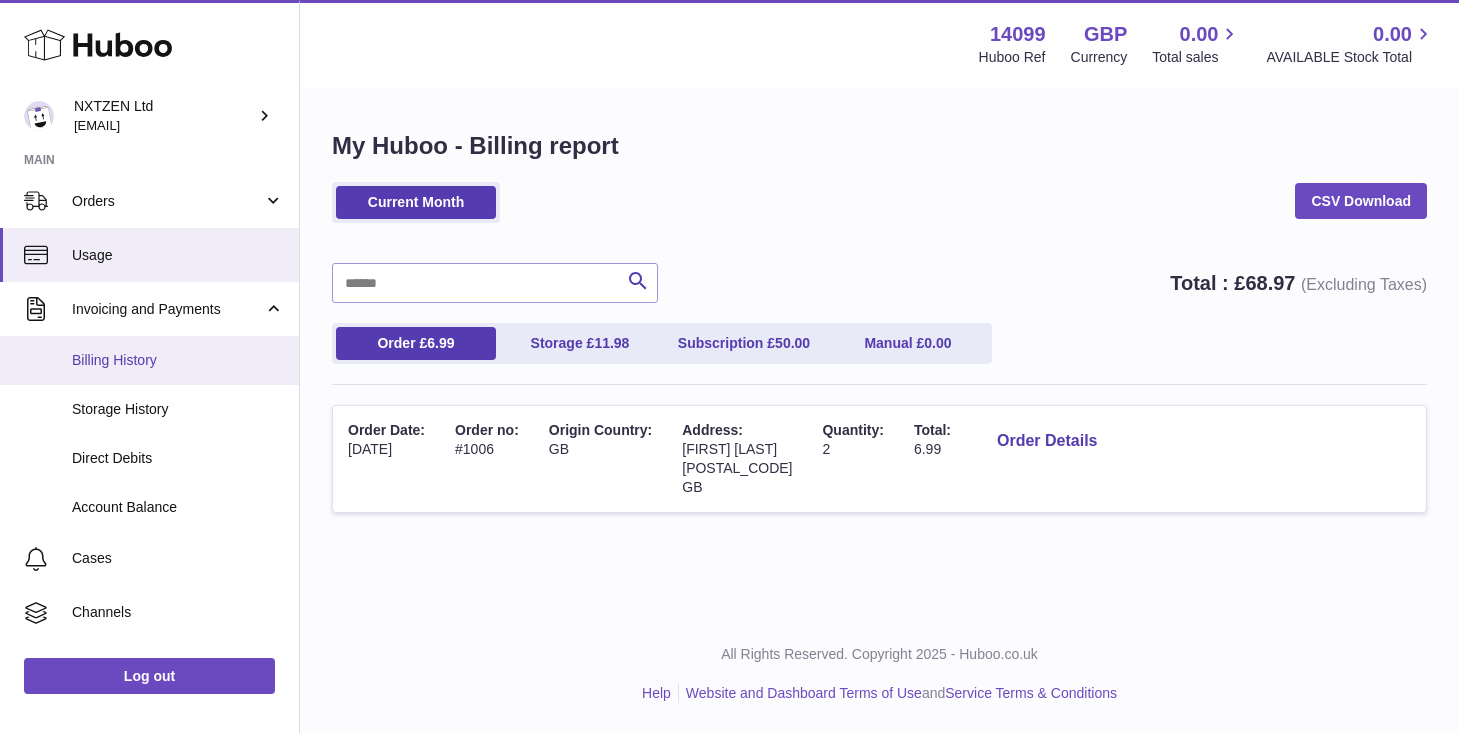 scroll, scrollTop: 238, scrollLeft: 0, axis: vertical 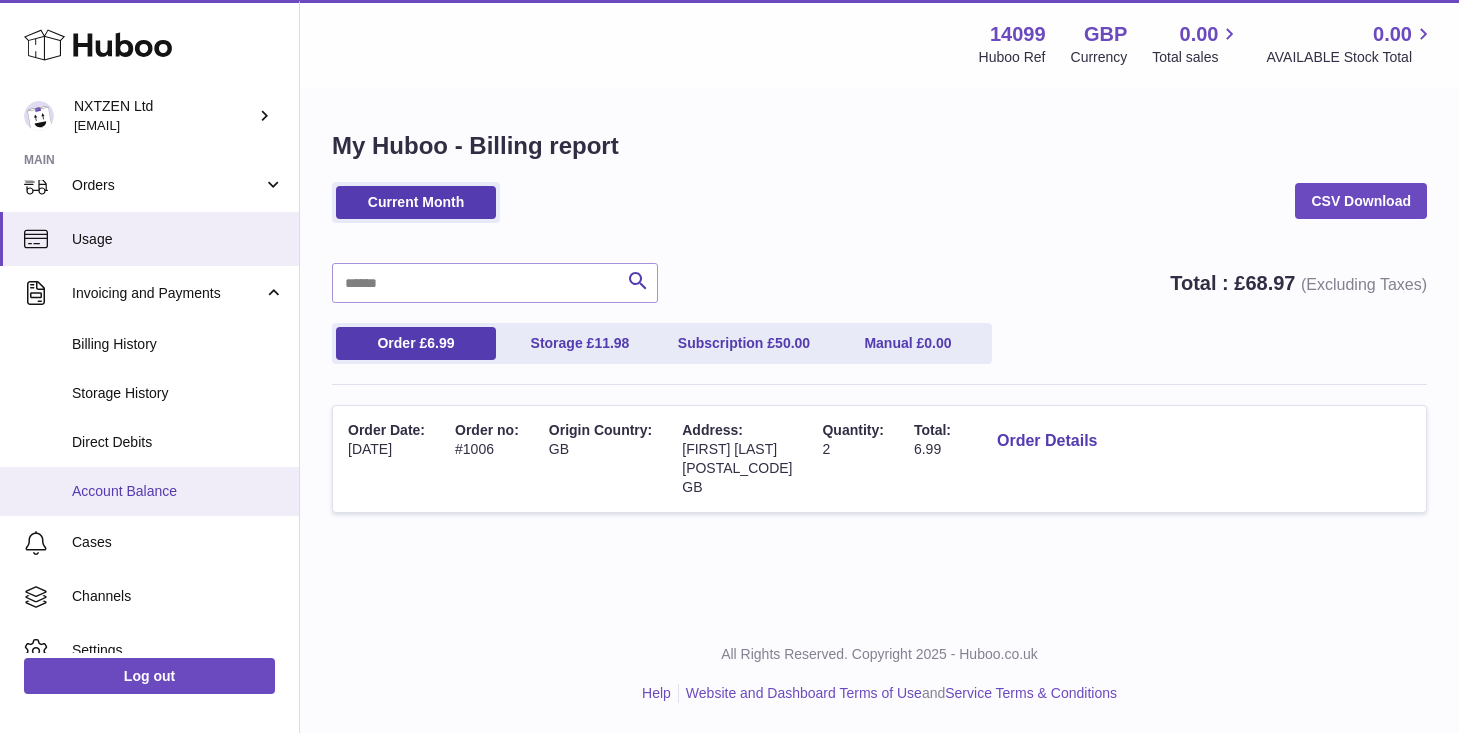 click on "Account Balance" at bounding box center (178, 491) 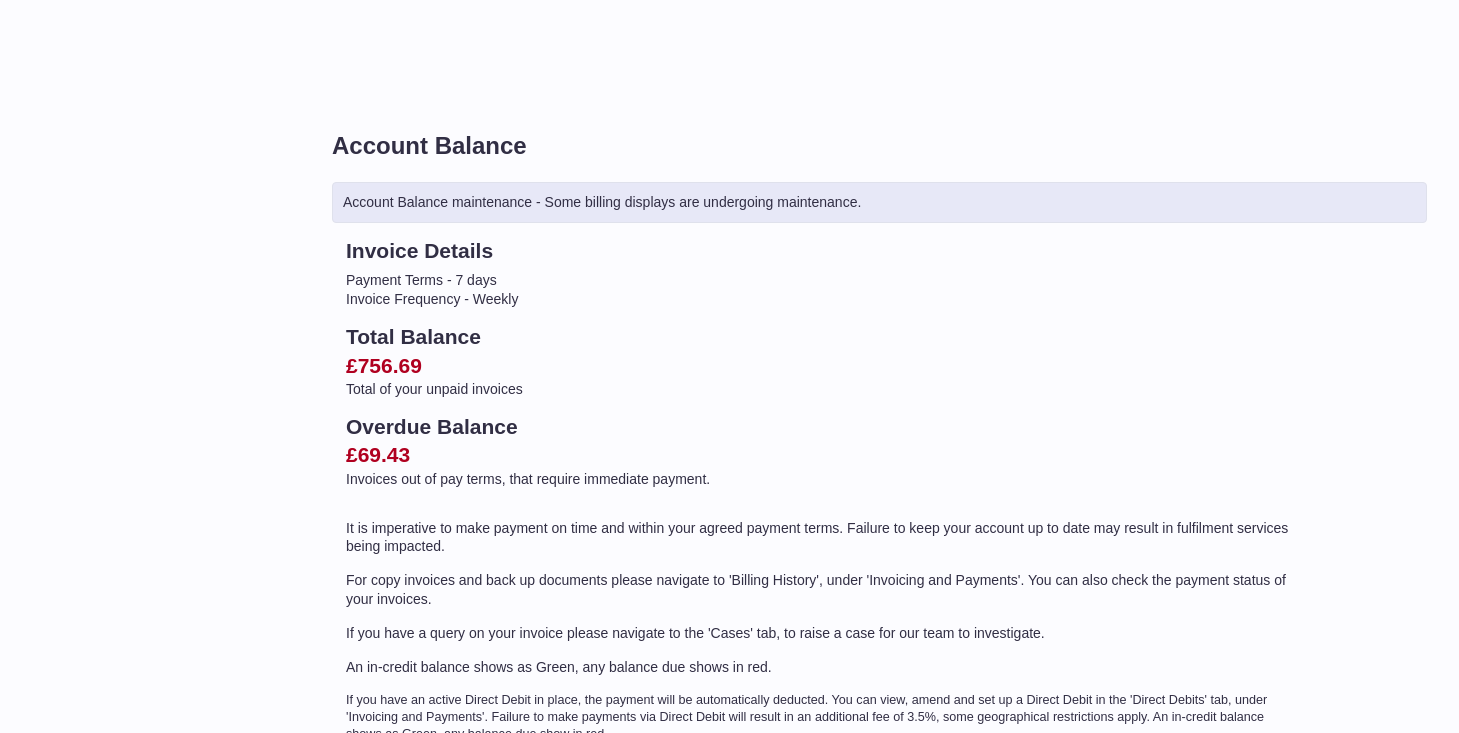scroll, scrollTop: 0, scrollLeft: 0, axis: both 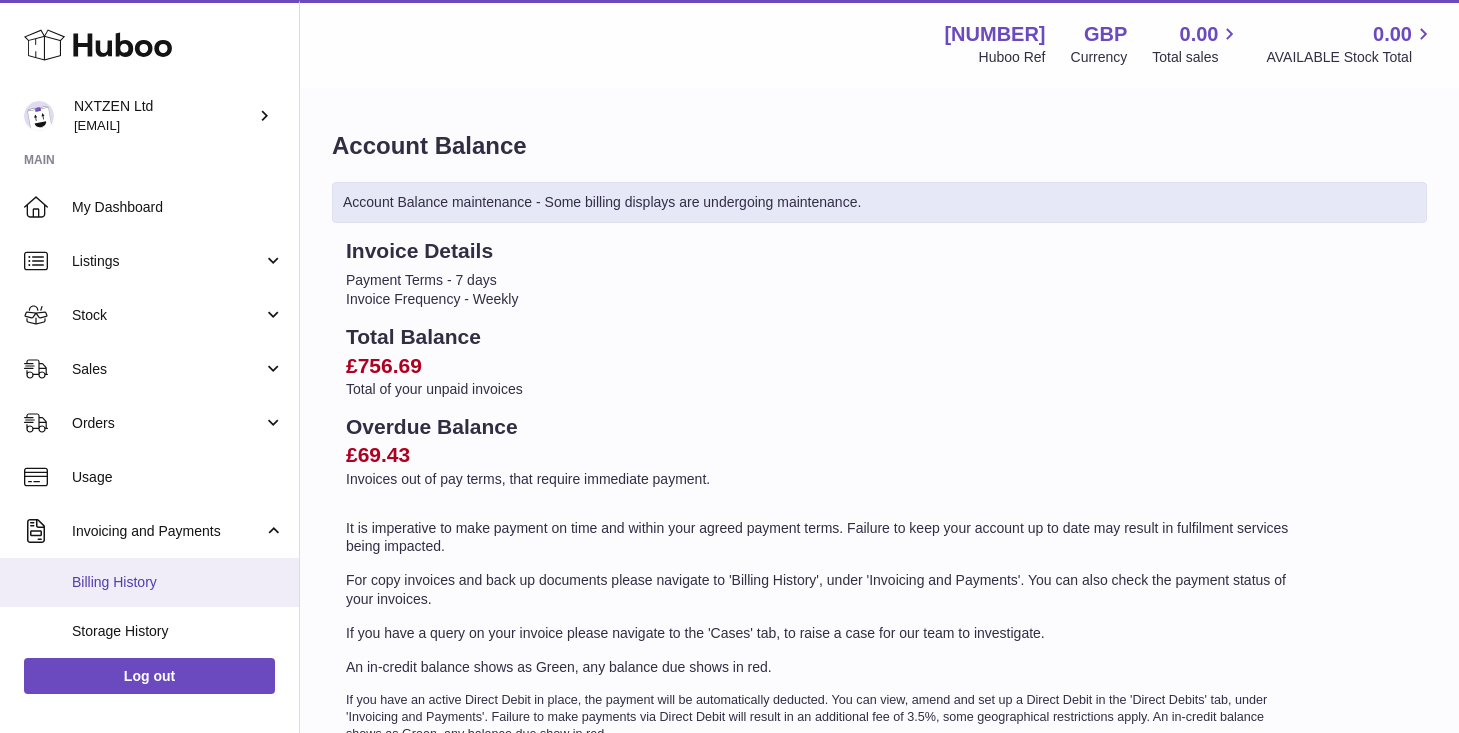 click on "Billing History" at bounding box center [149, 582] 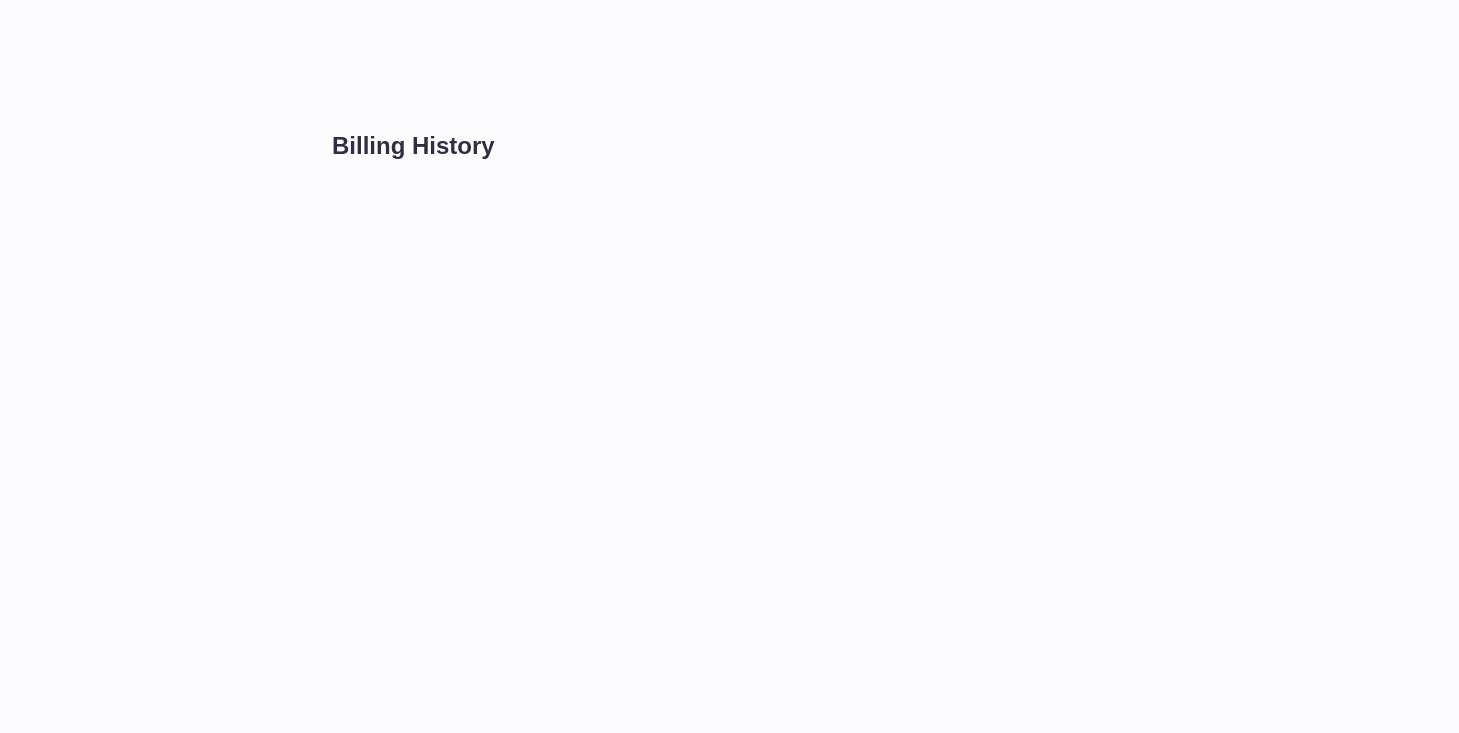 scroll, scrollTop: 0, scrollLeft: 0, axis: both 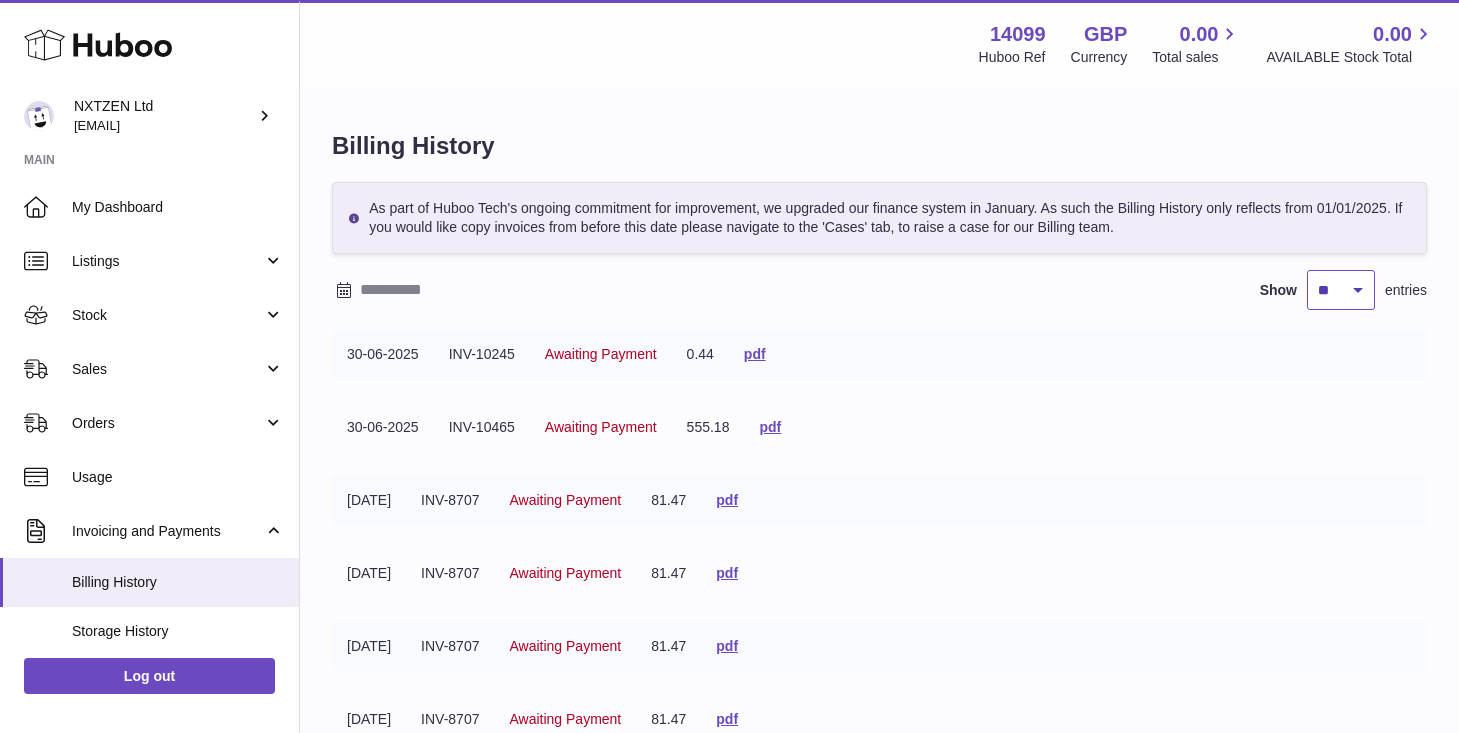 click on "** ** ** ***" at bounding box center (1341, 290) 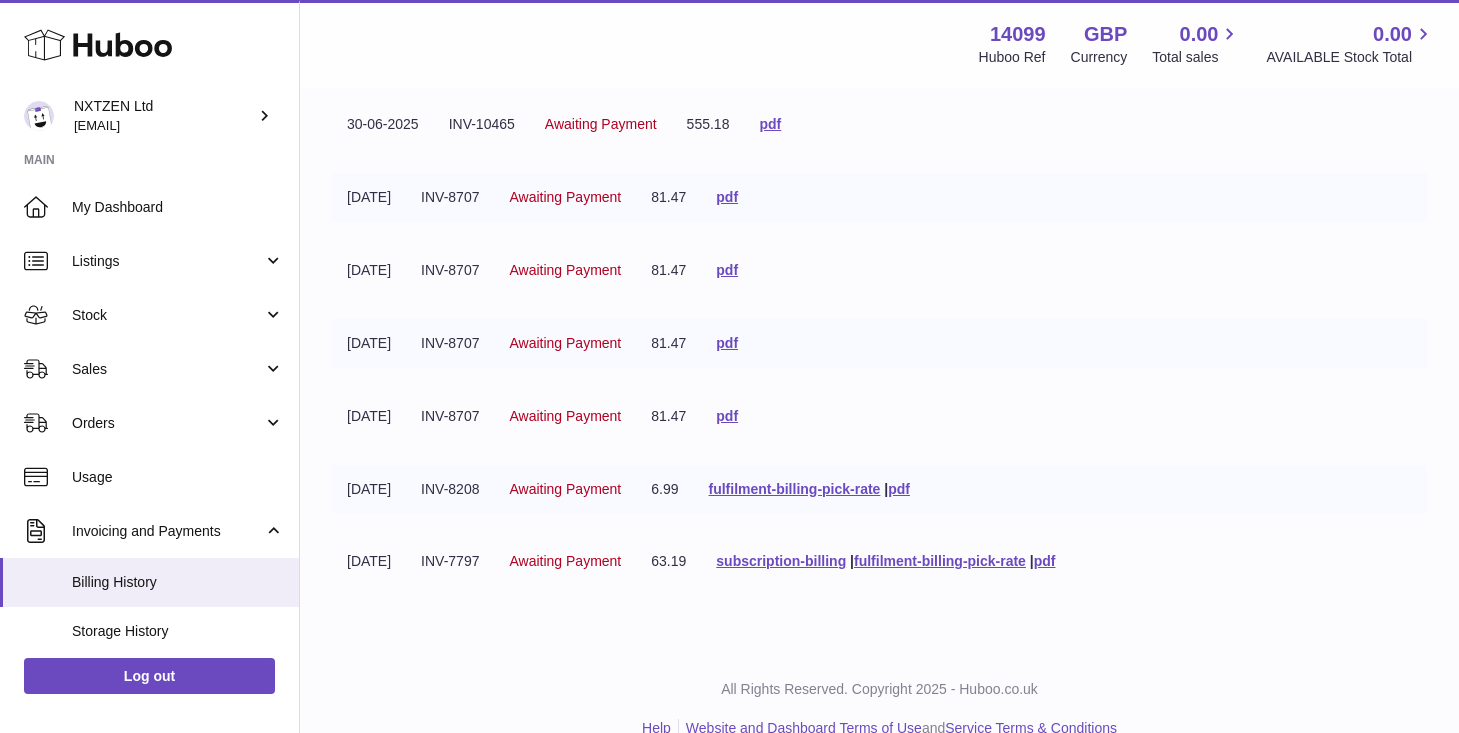 scroll, scrollTop: 304, scrollLeft: 0, axis: vertical 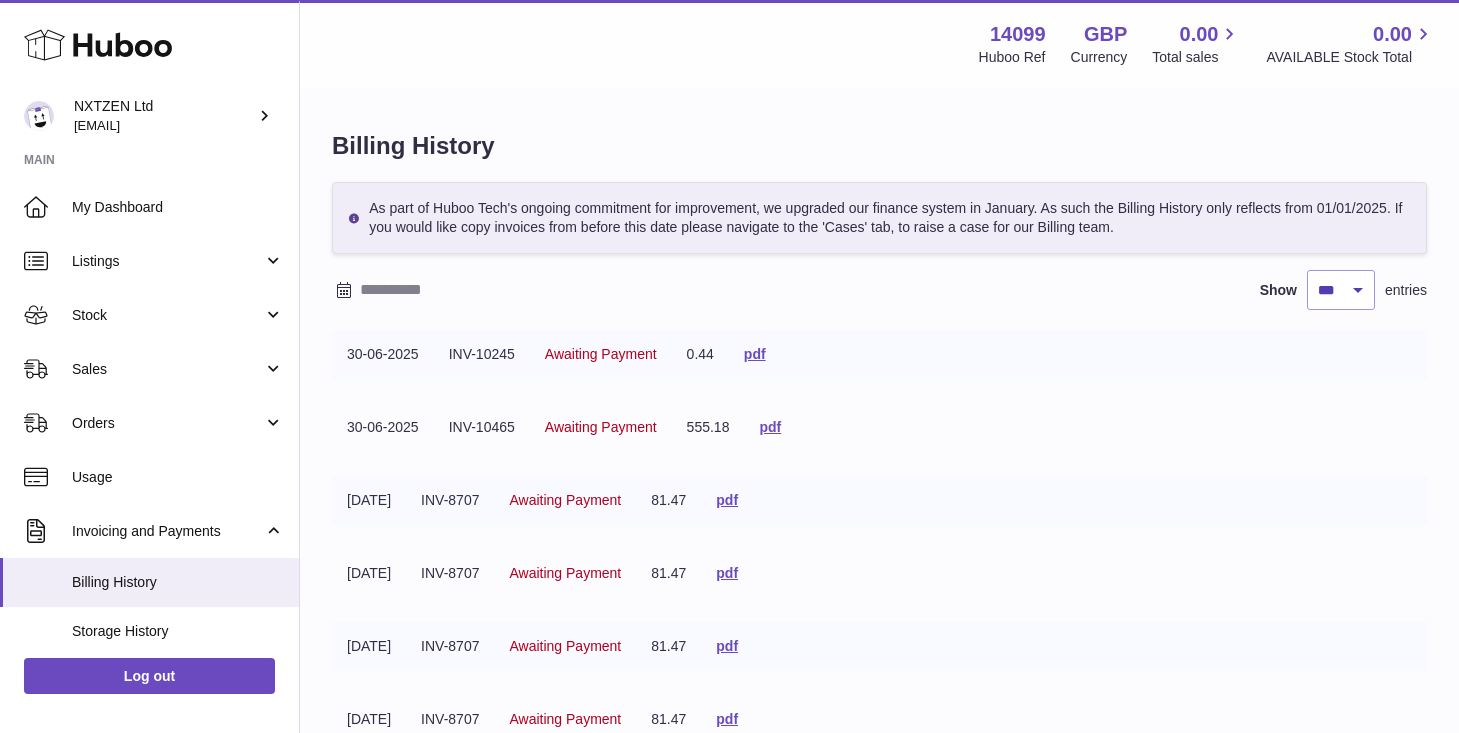 click at bounding box center (516, 290) 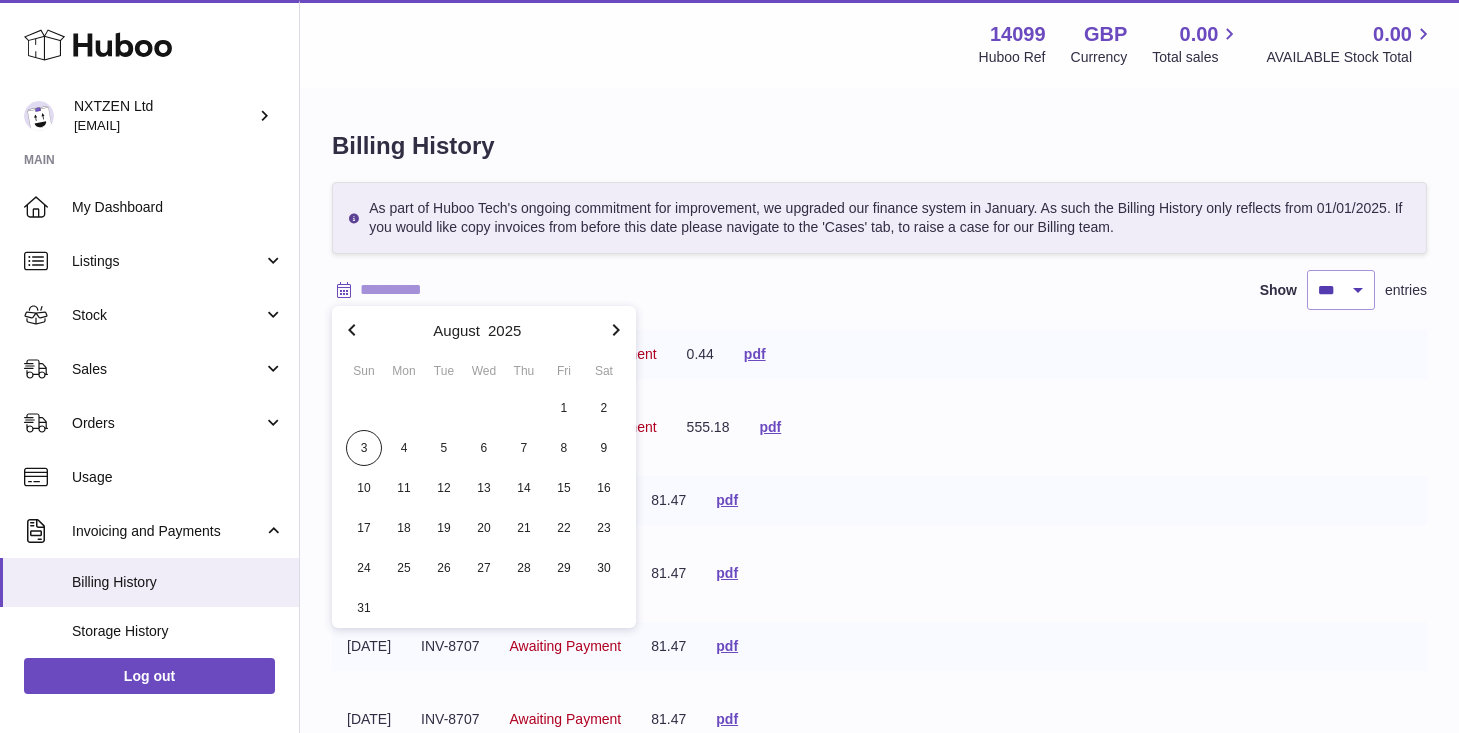 click 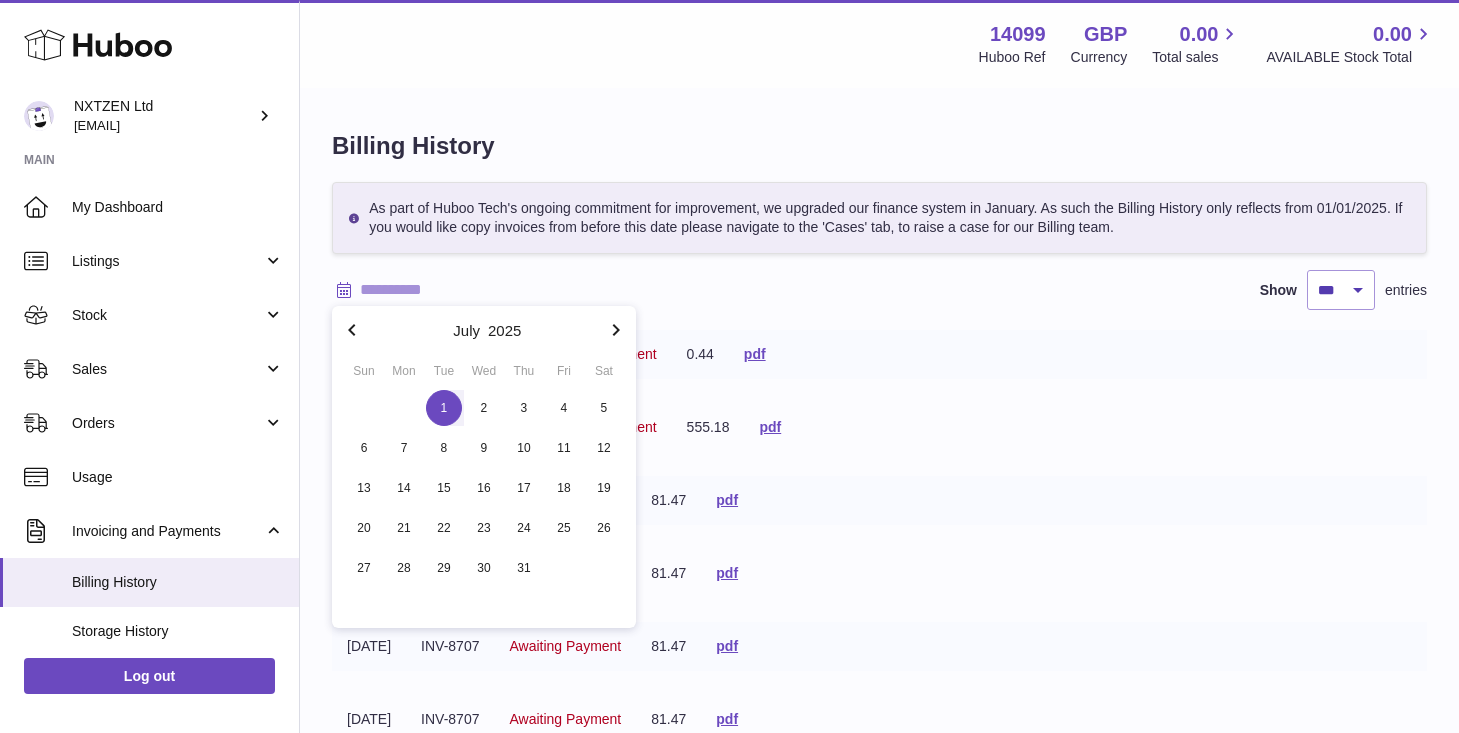 click on "1" at bounding box center [444, 408] 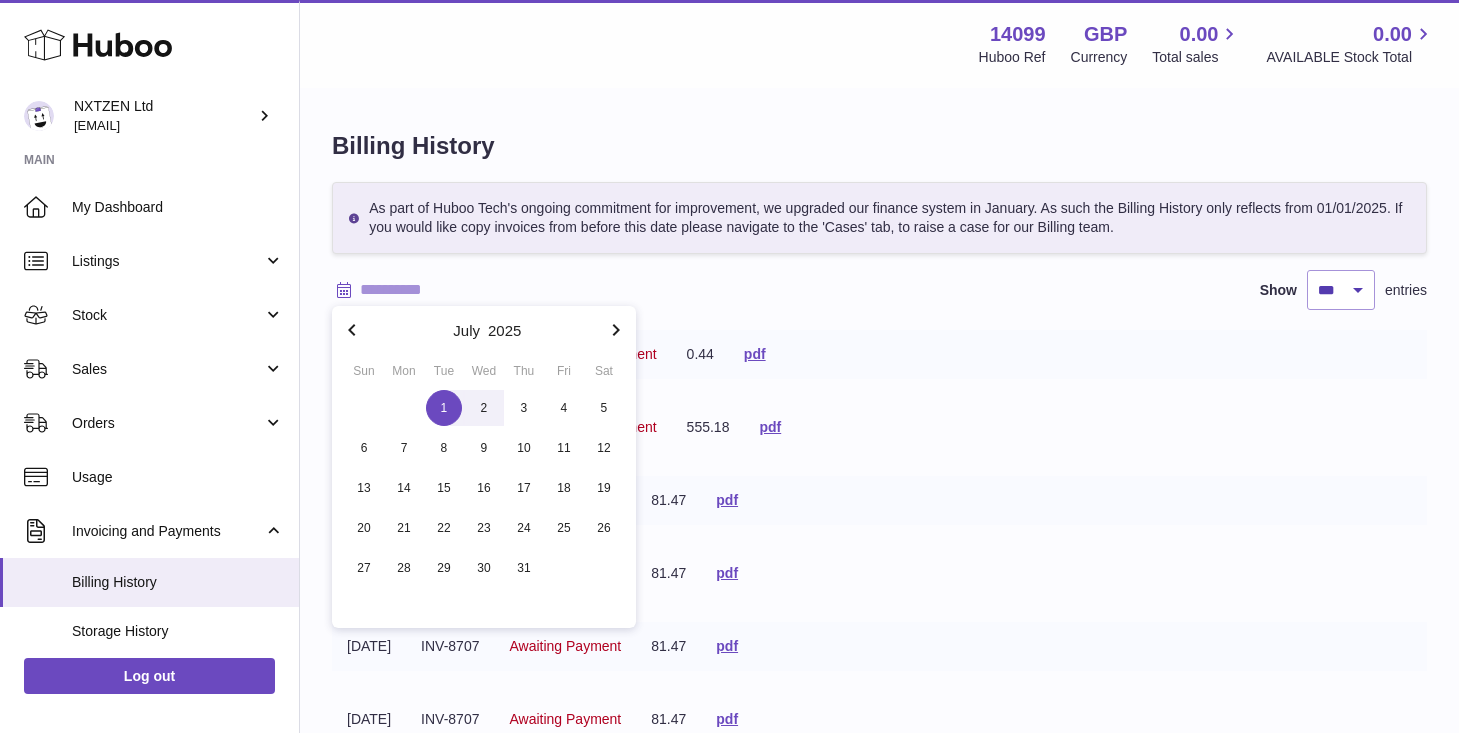 click 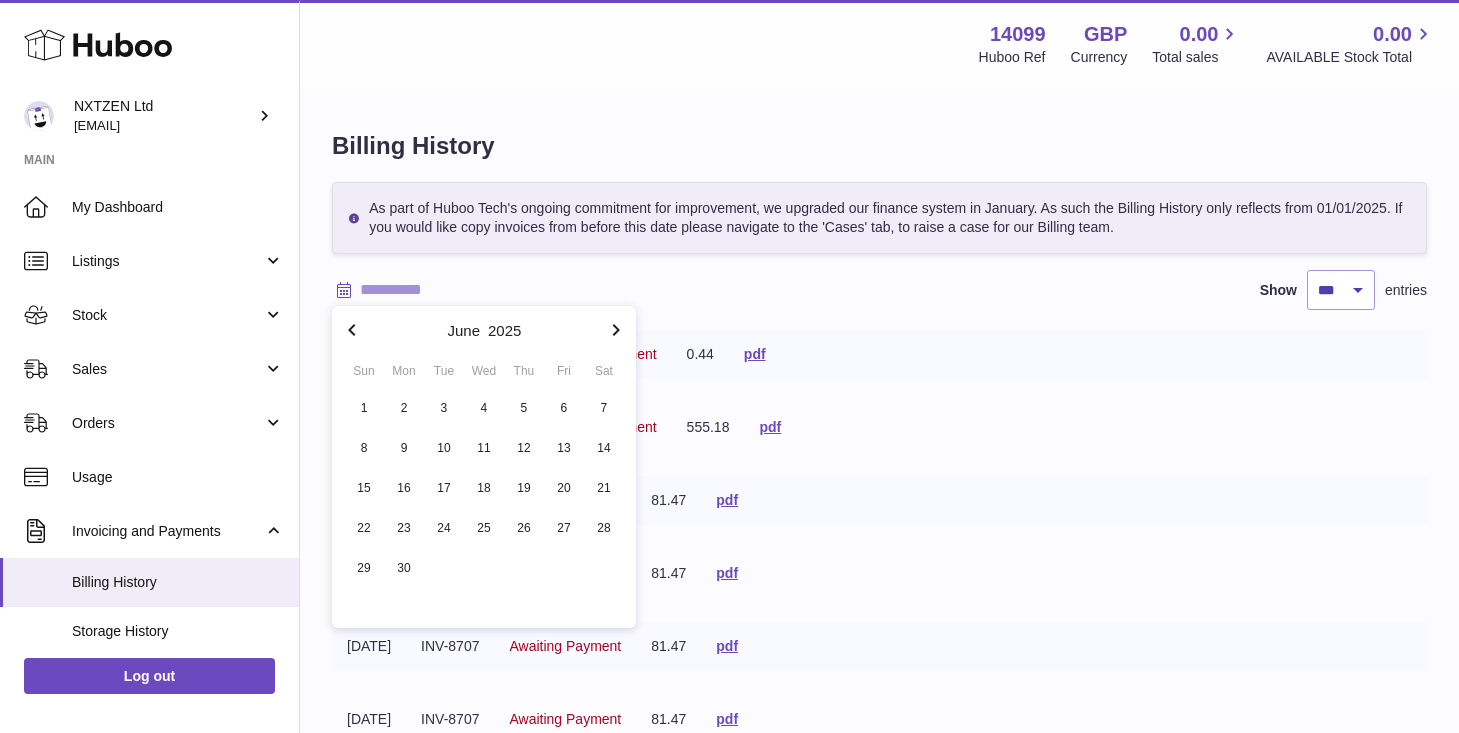 click 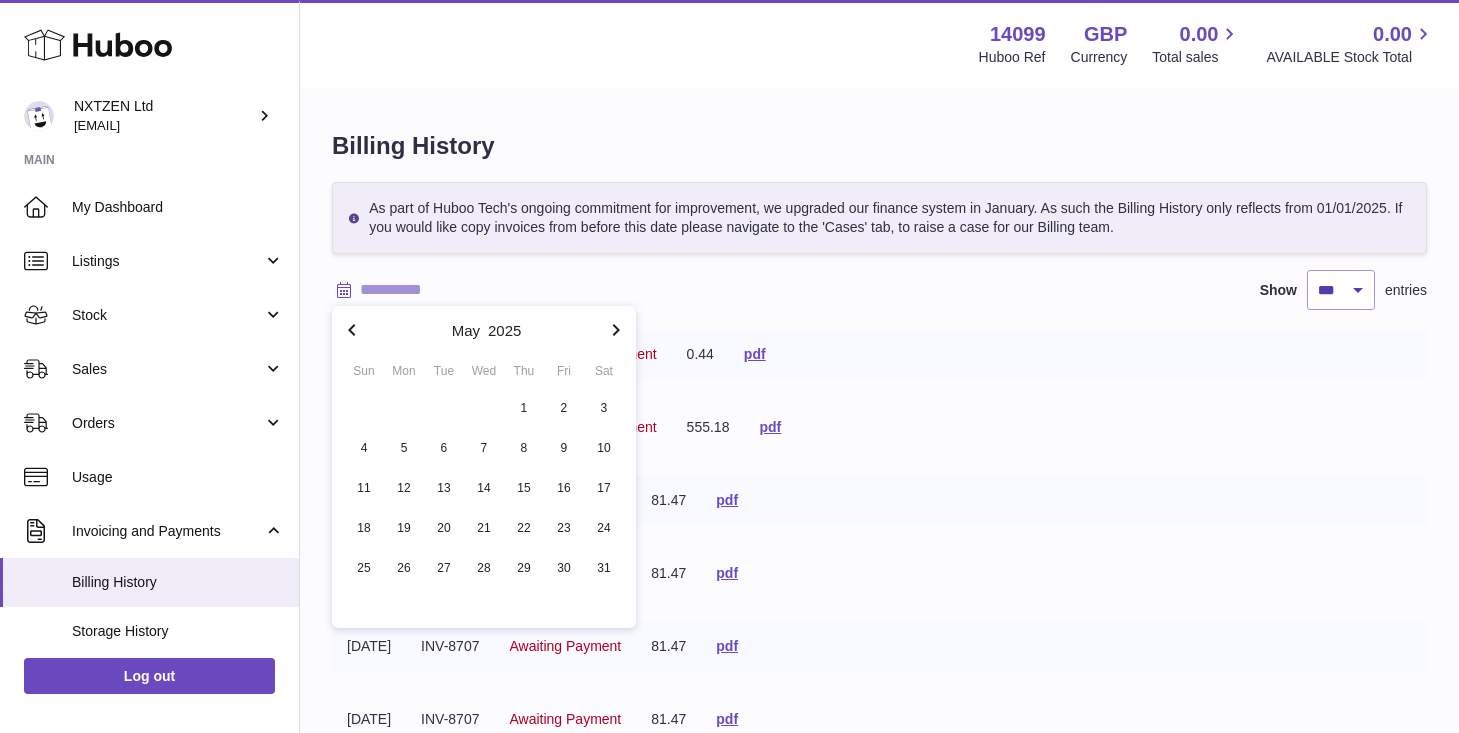 click 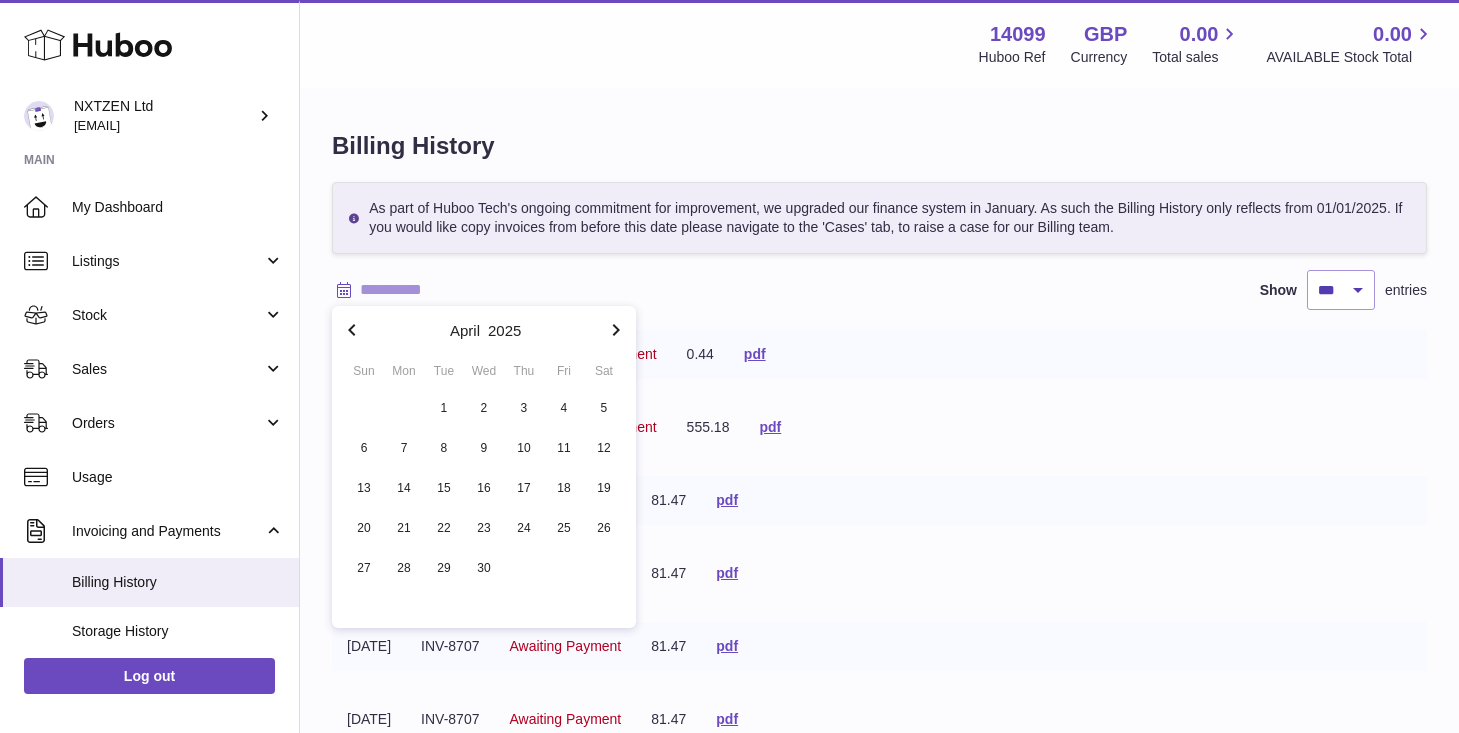 click 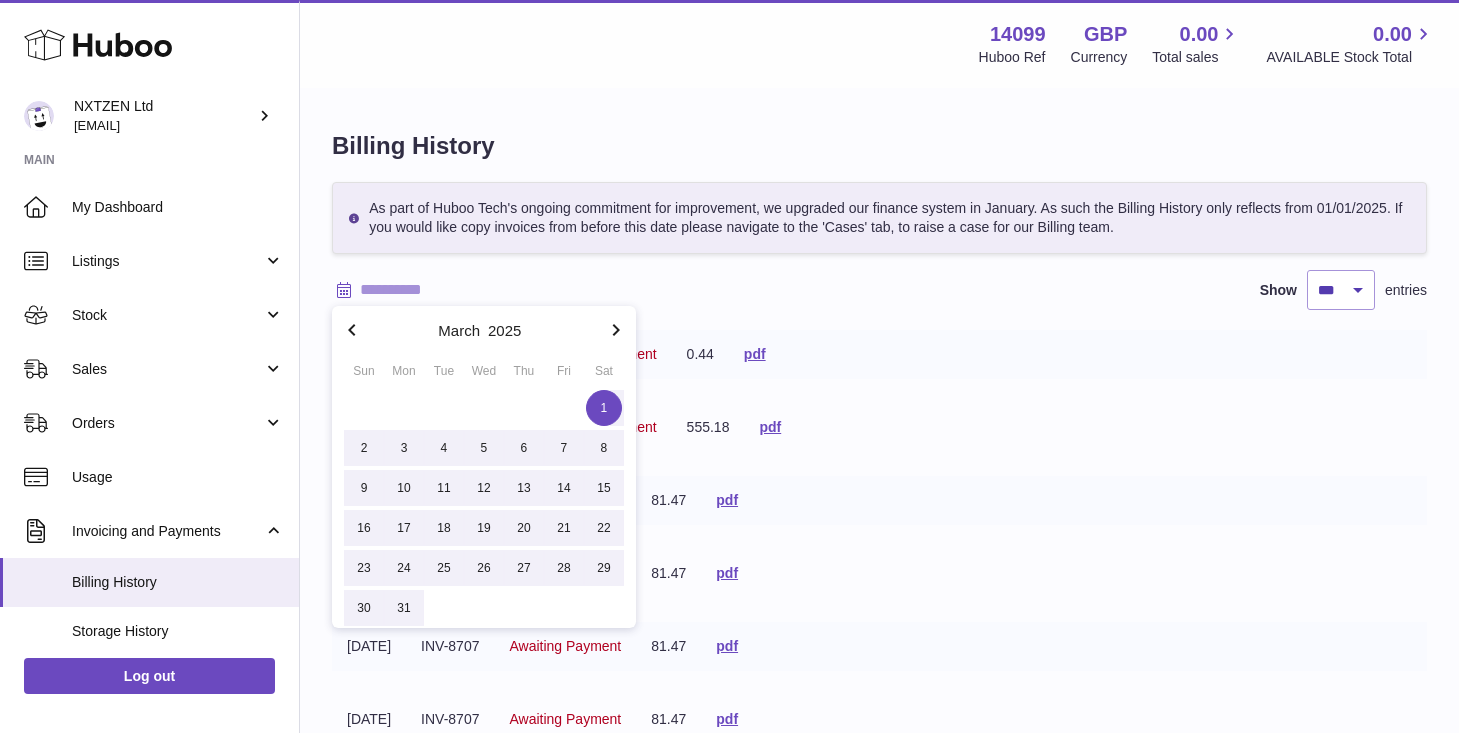 click on "1" at bounding box center [604, 408] 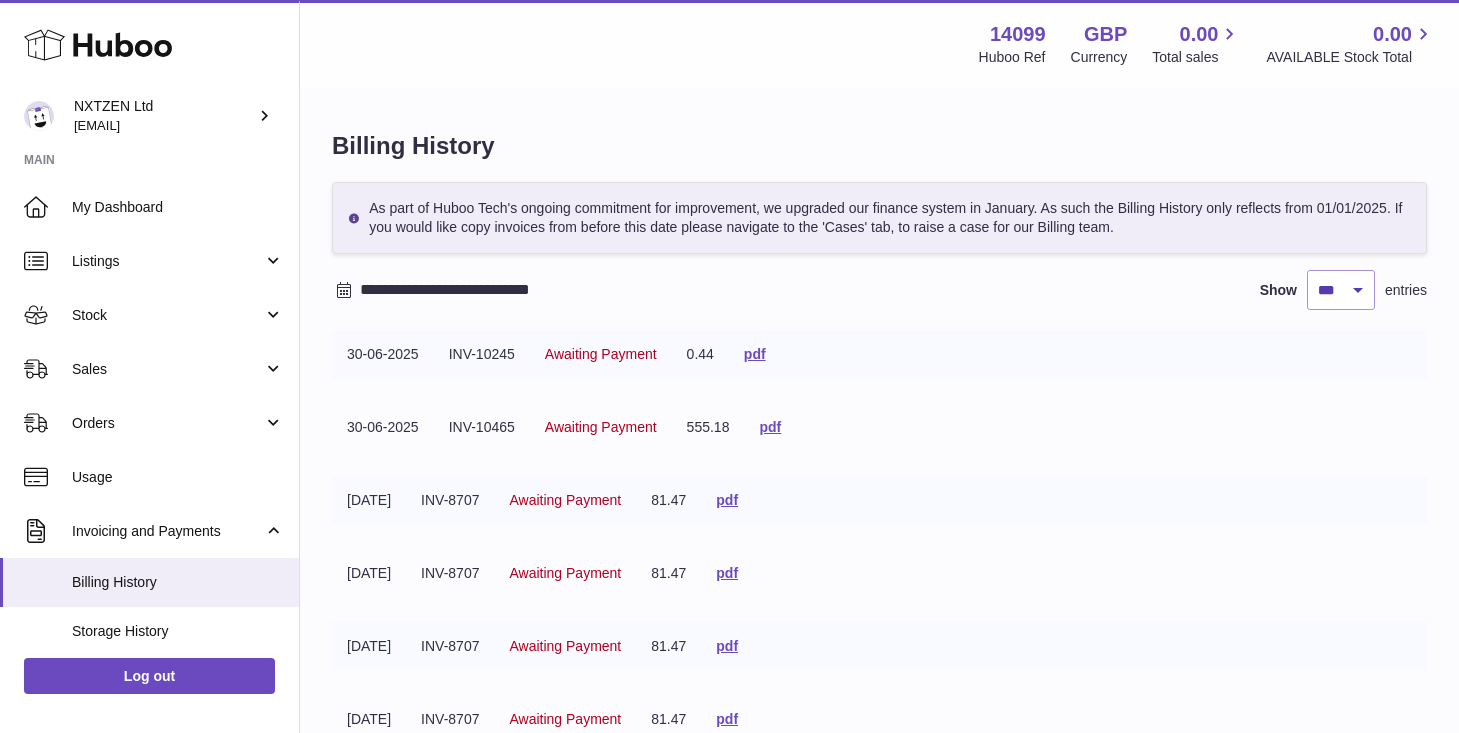 click on "**********" at bounding box center [516, 290] 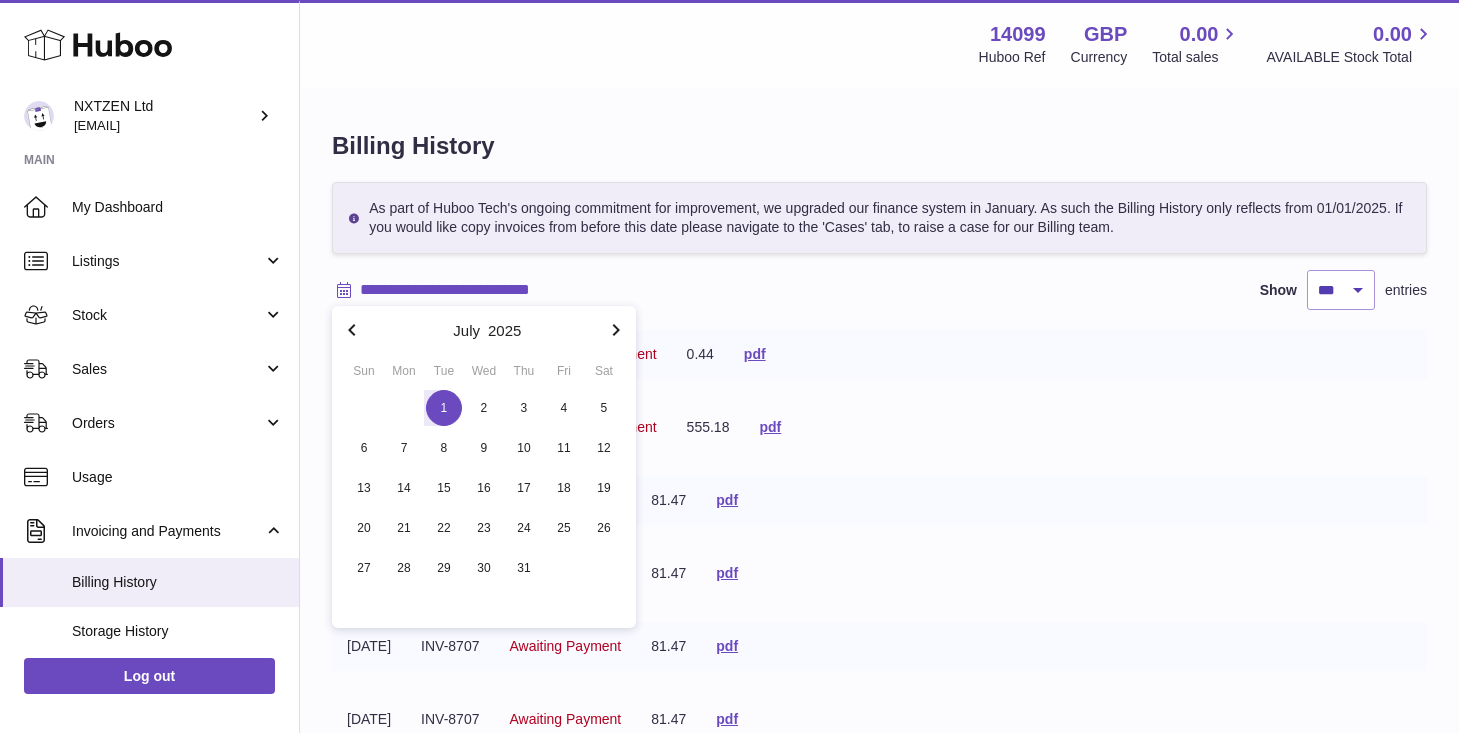 click 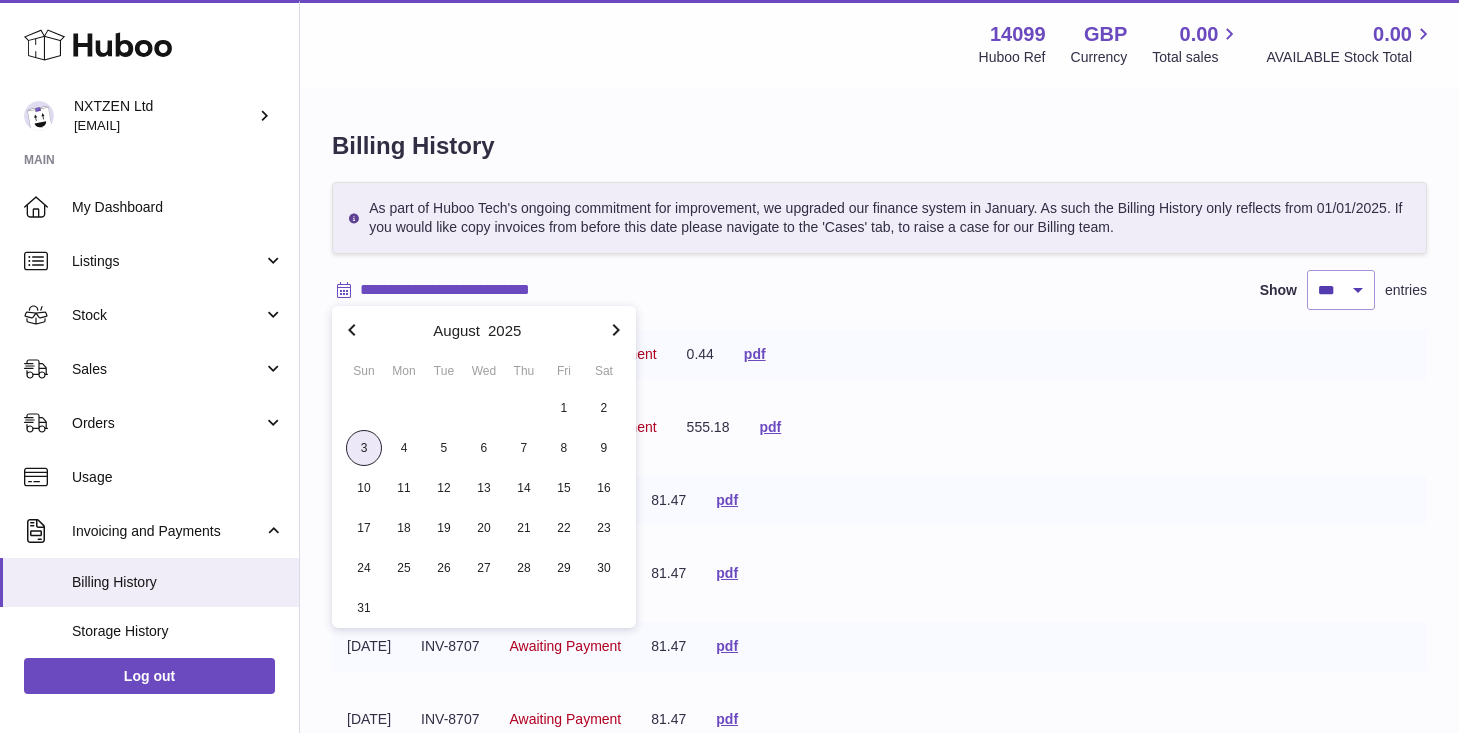click on "3" at bounding box center (364, 448) 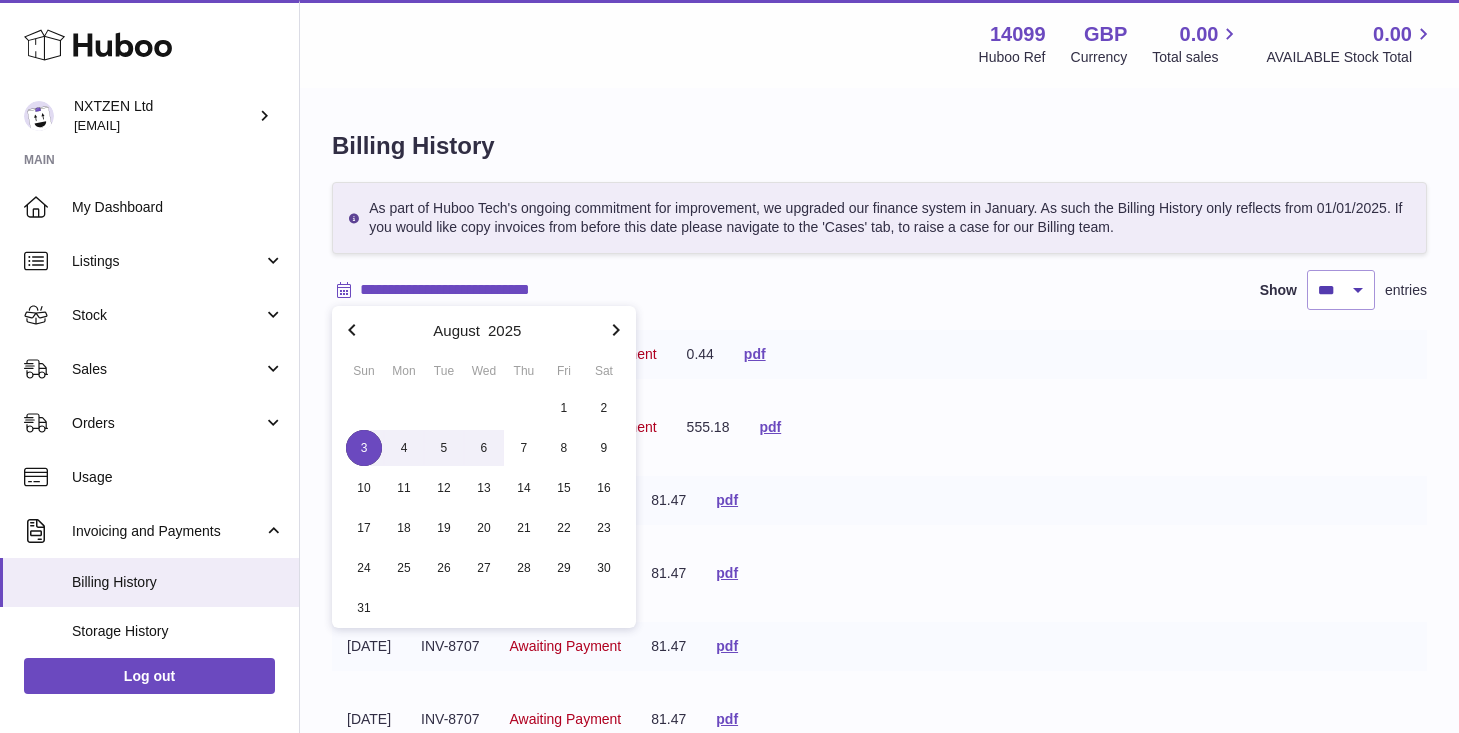 click 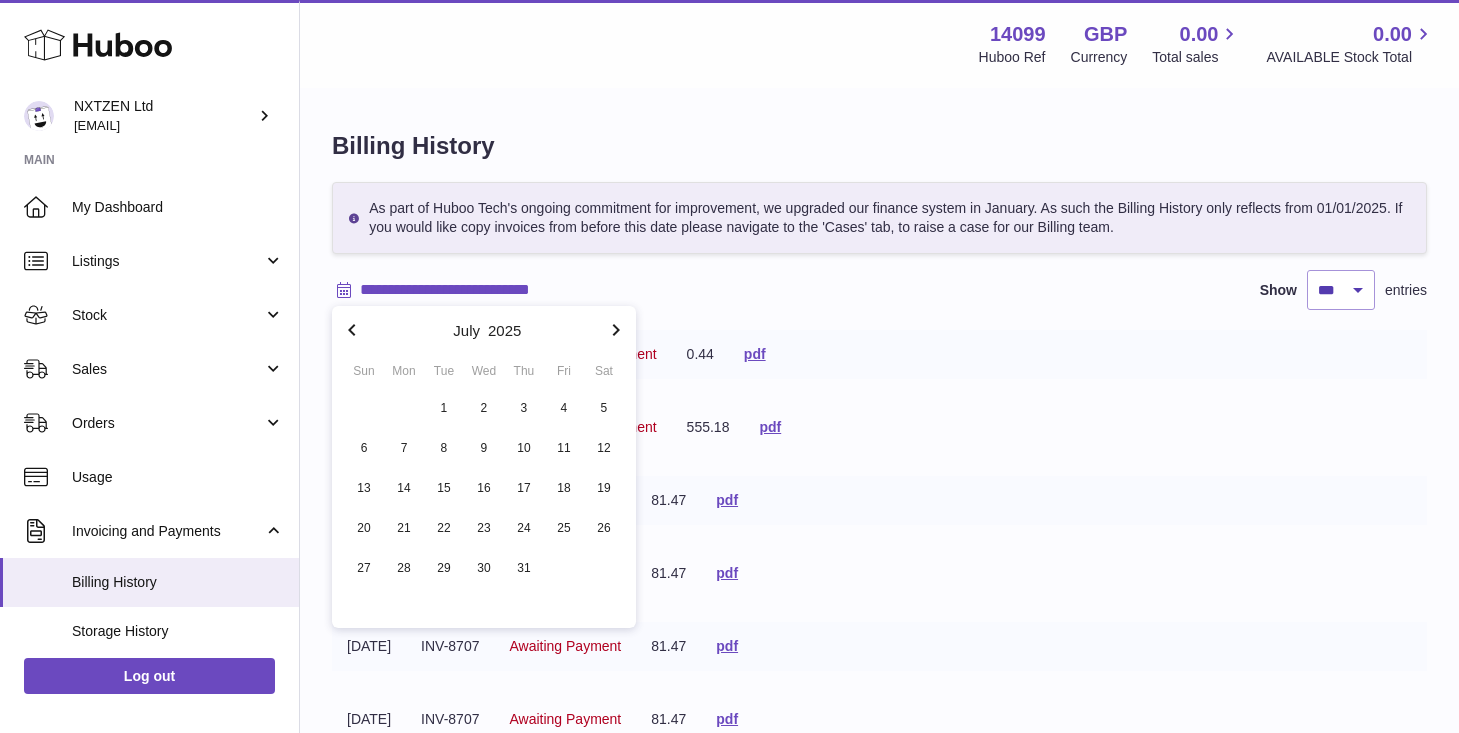 click 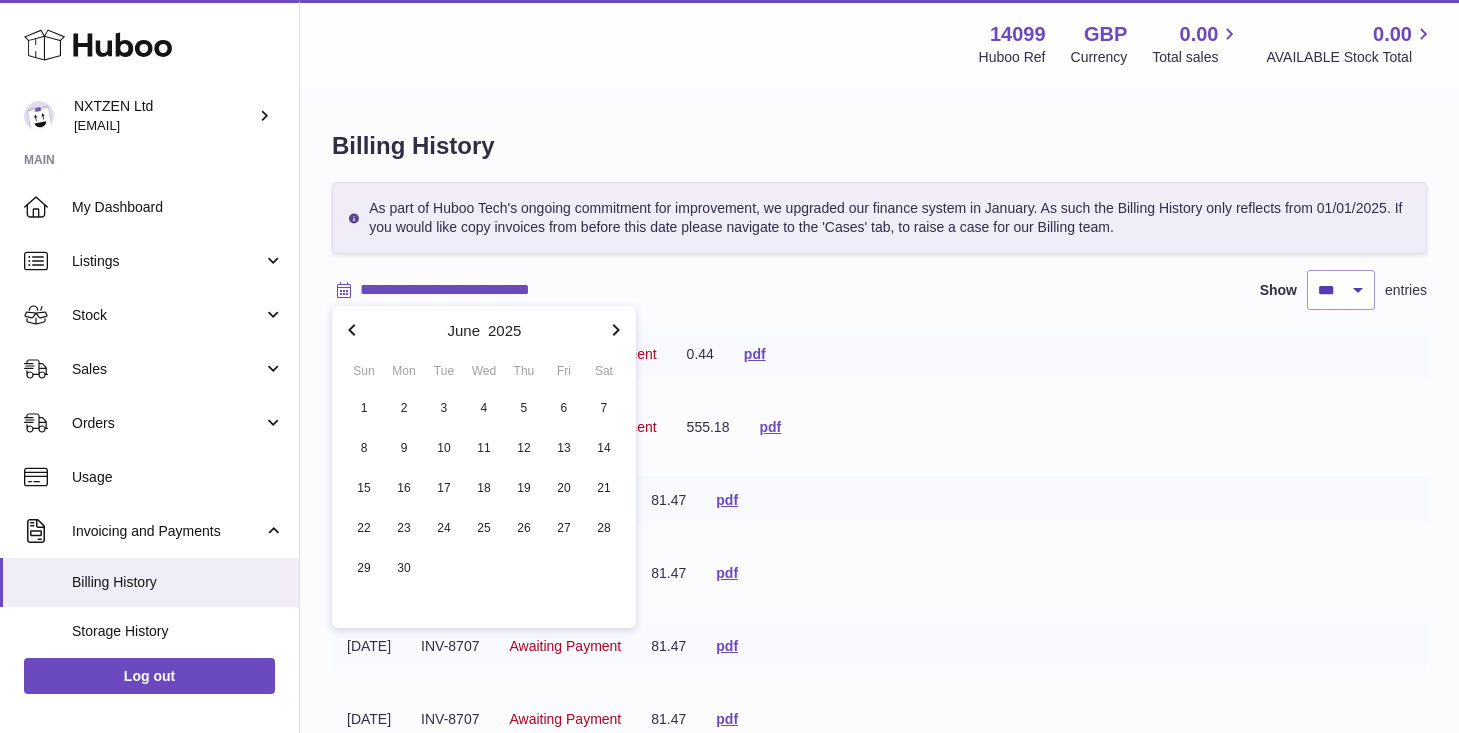 click 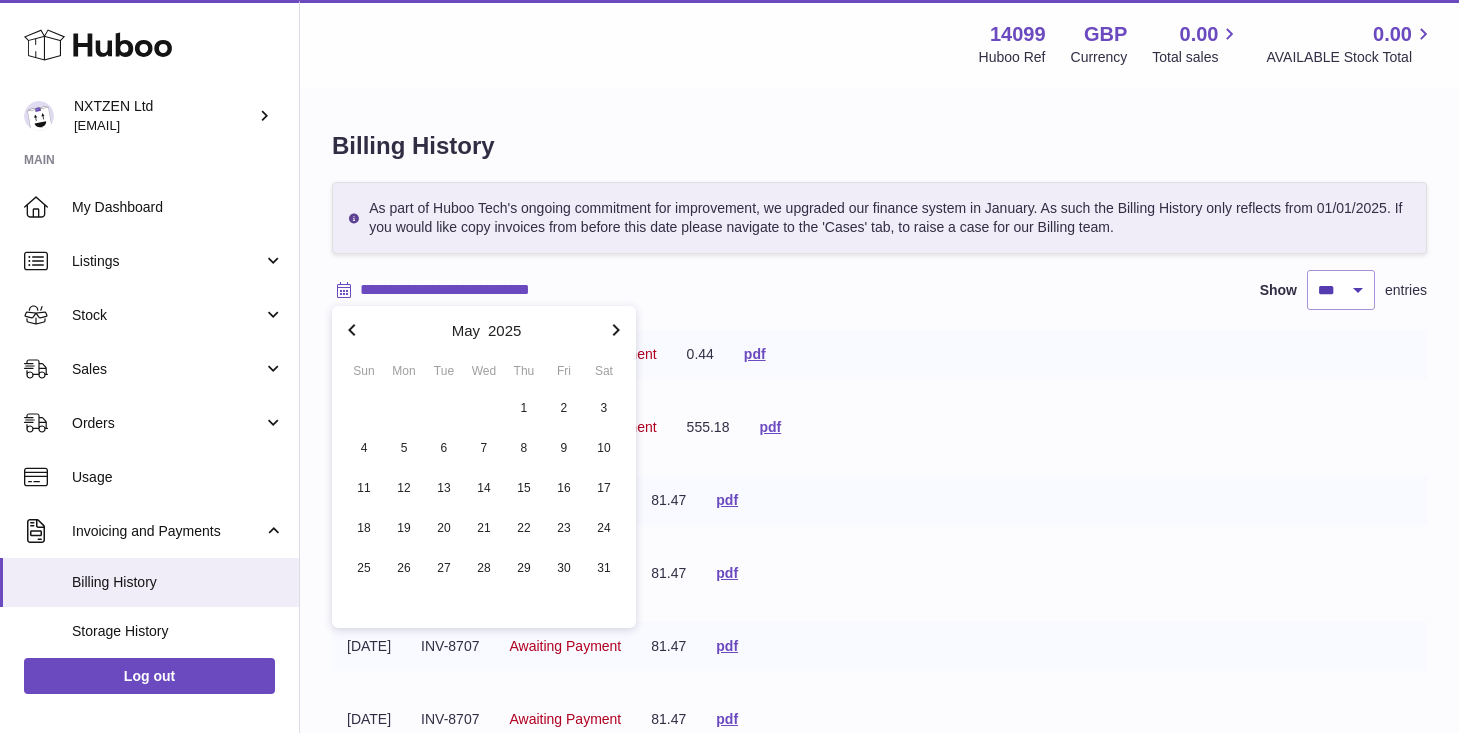 click 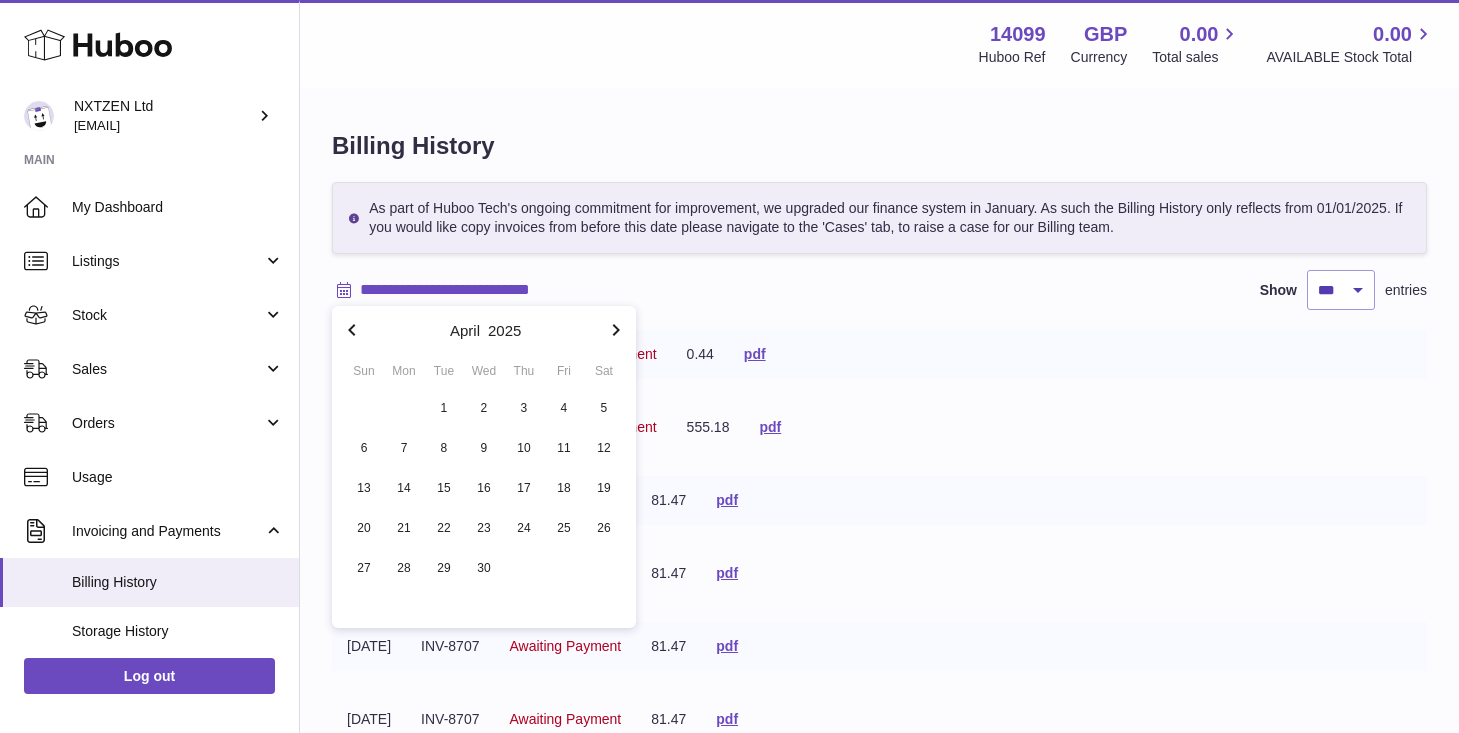 click 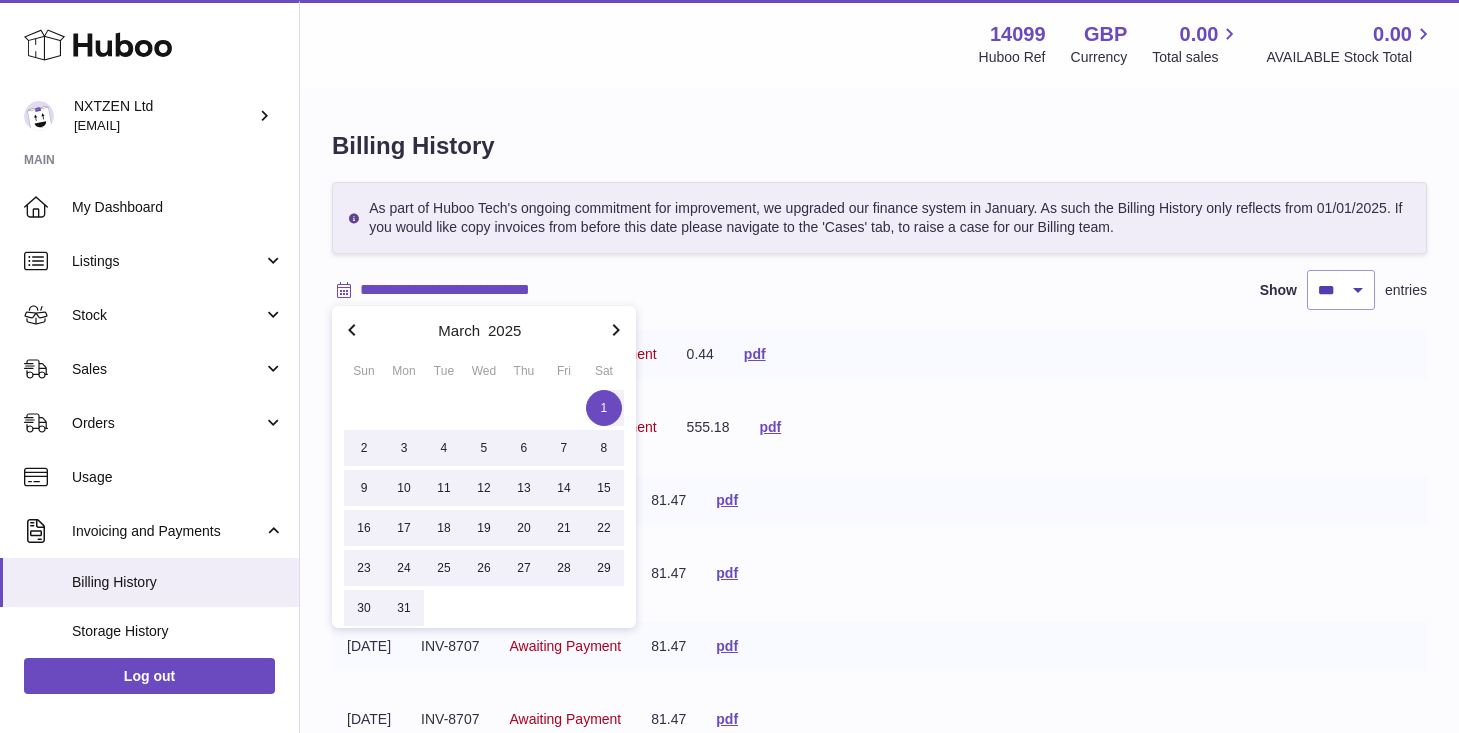 click on "1" at bounding box center [604, 408] 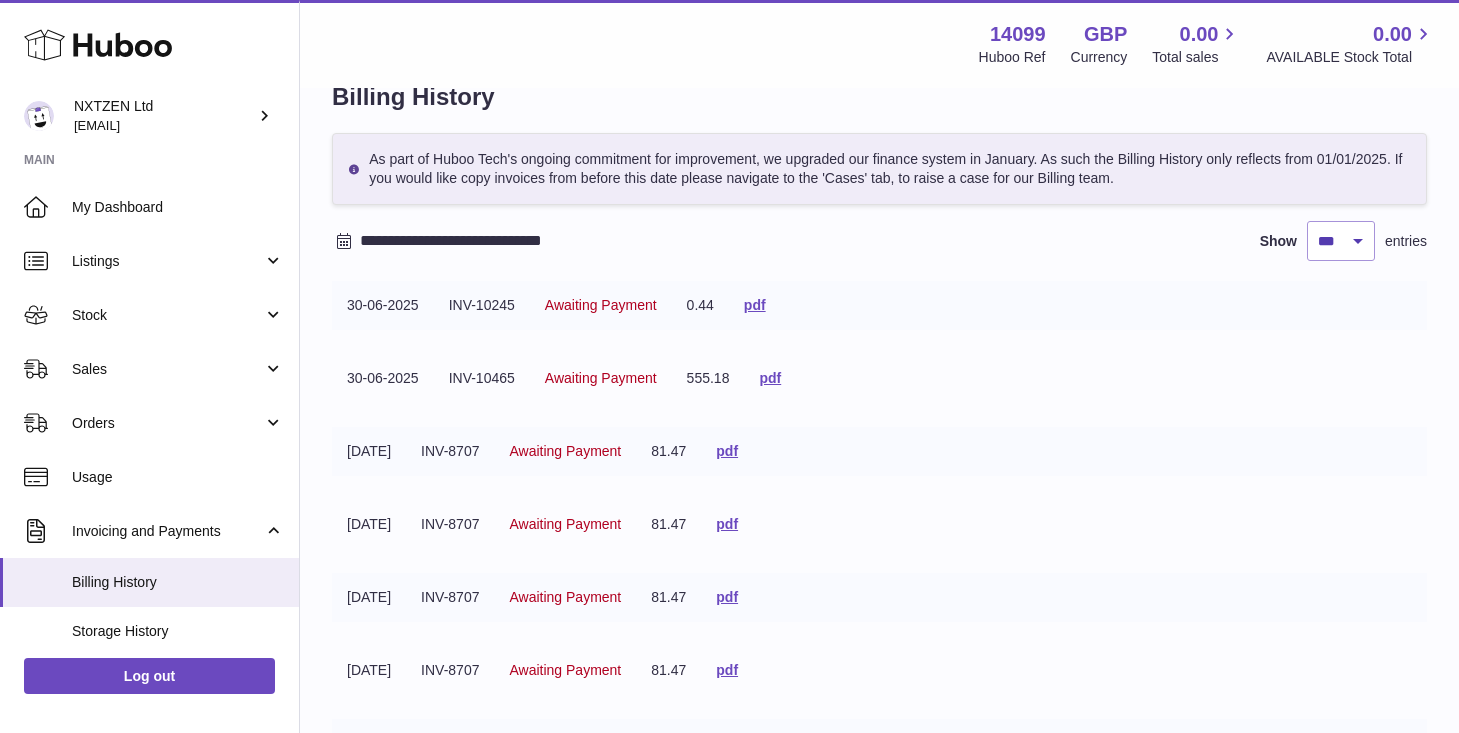 scroll, scrollTop: 86, scrollLeft: 0, axis: vertical 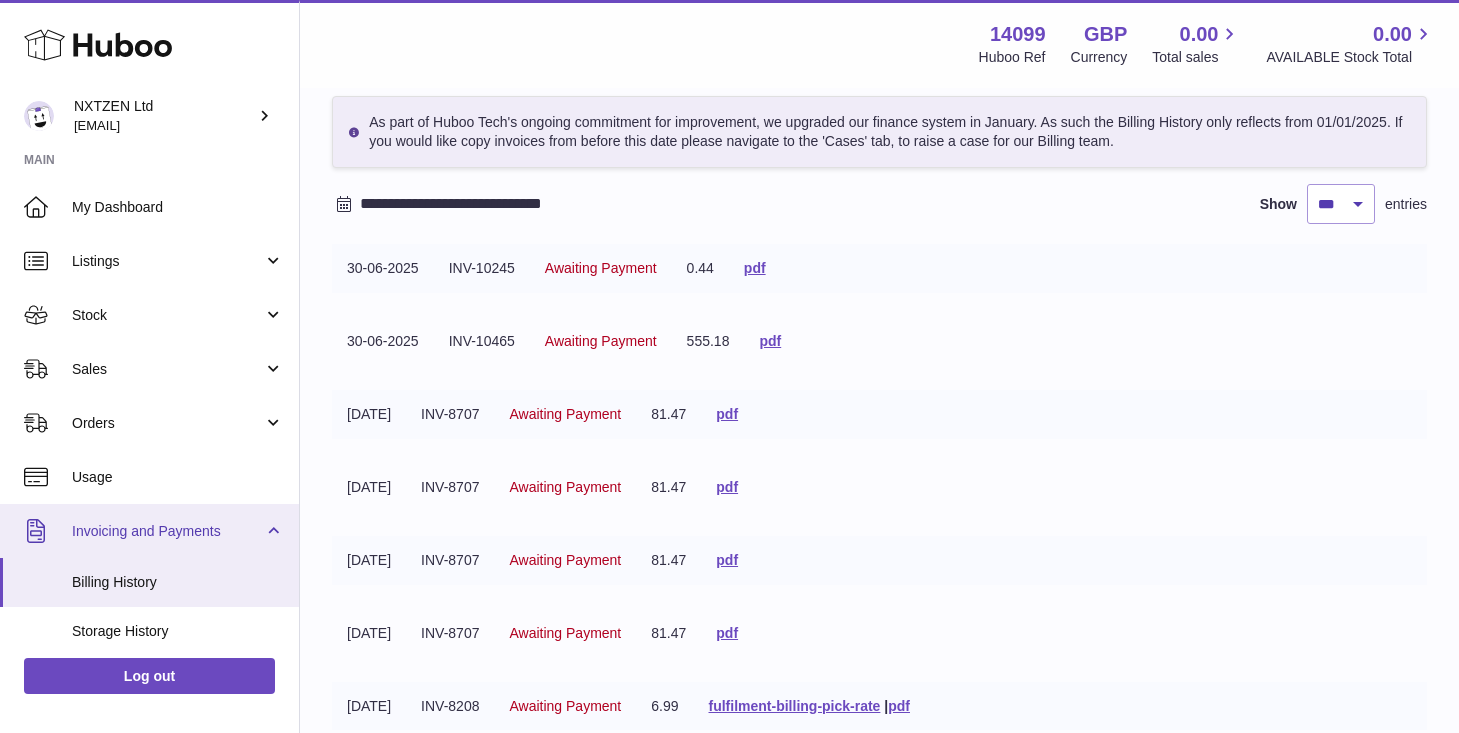 click on "Invoicing and Payments" at bounding box center (167, 531) 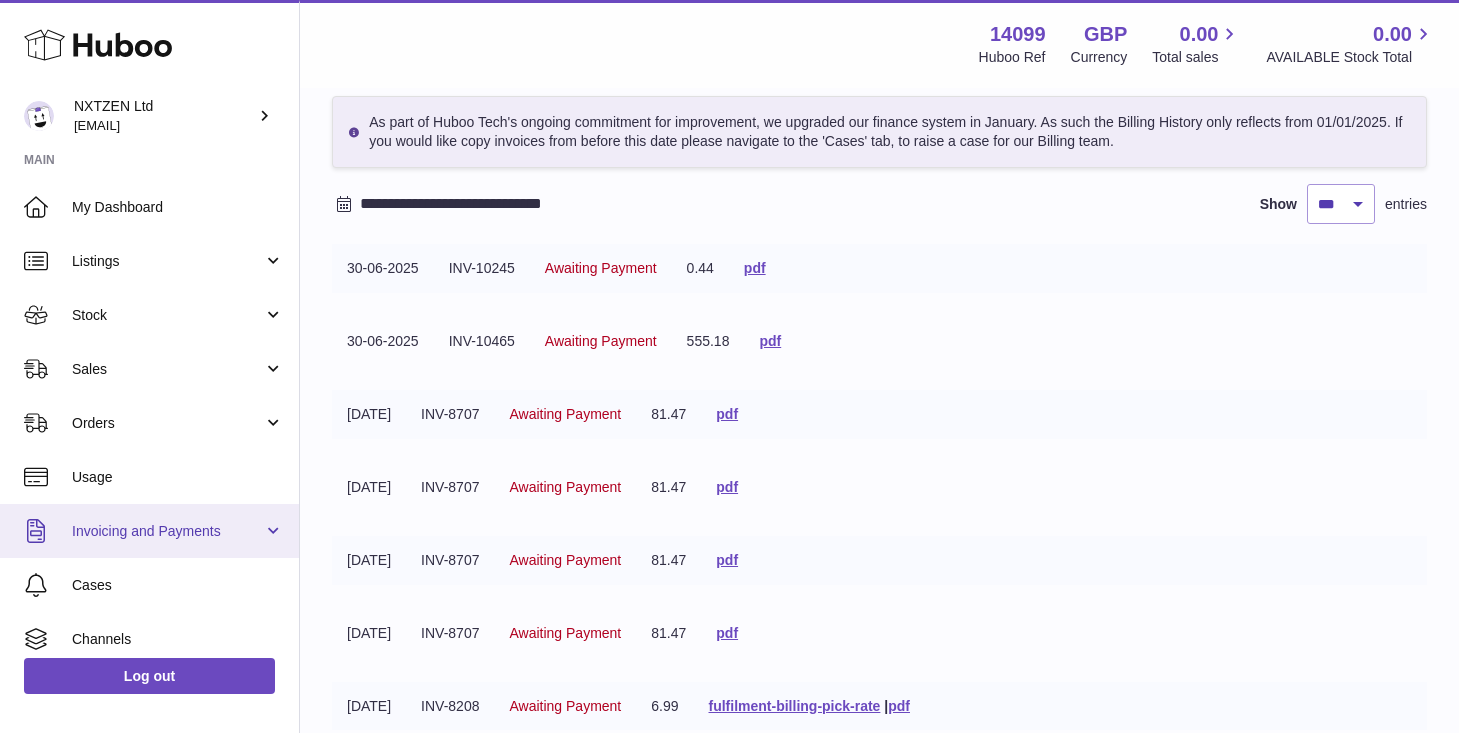 scroll, scrollTop: 121, scrollLeft: 0, axis: vertical 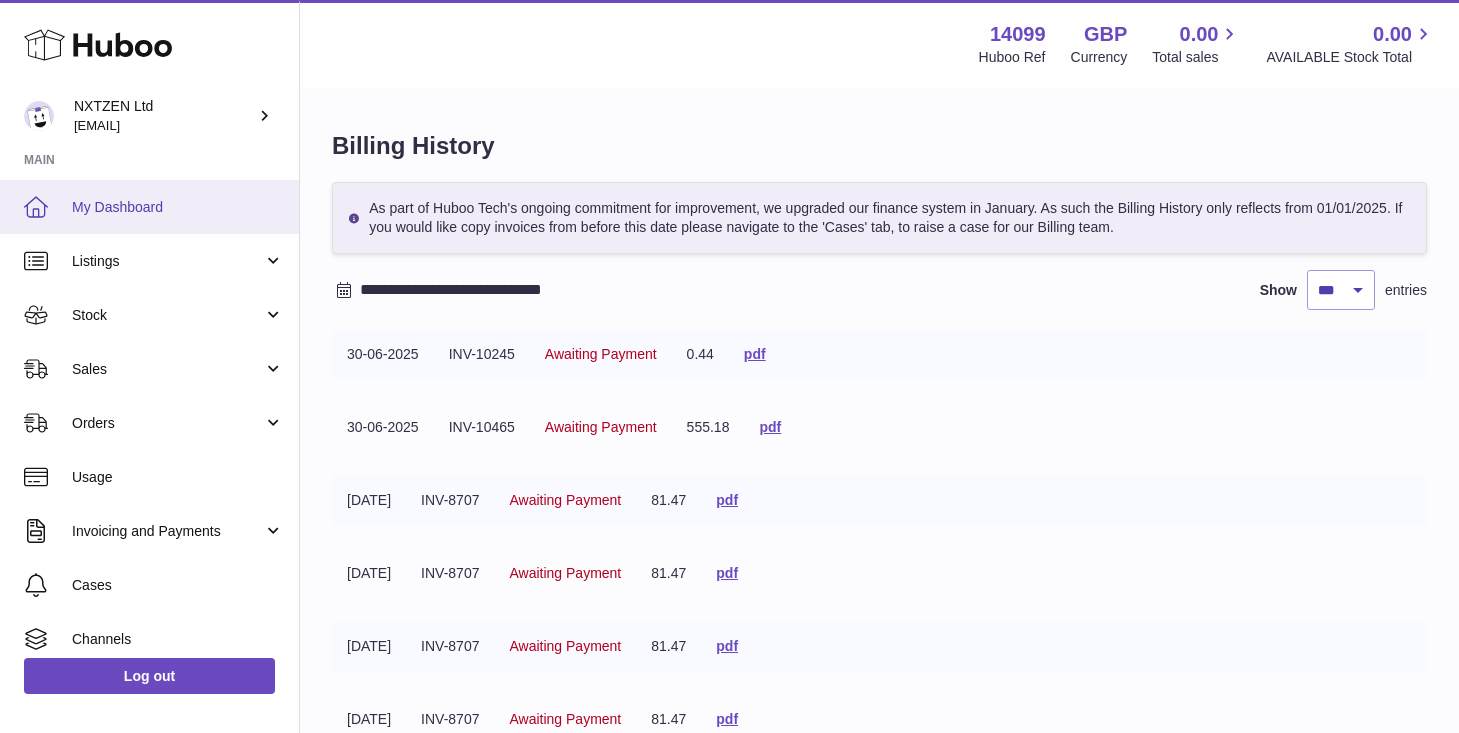 click on "My Dashboard" at bounding box center (178, 207) 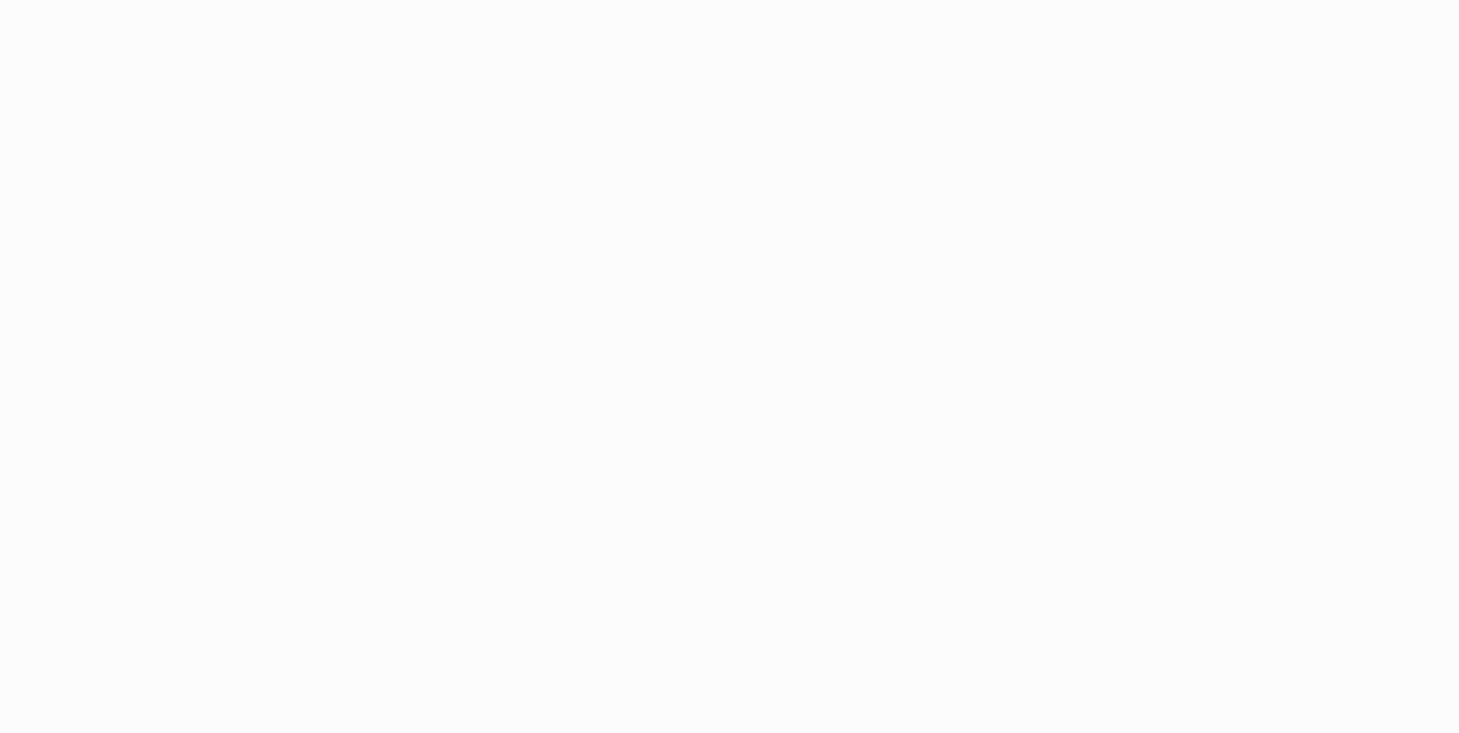 scroll, scrollTop: 0, scrollLeft: 0, axis: both 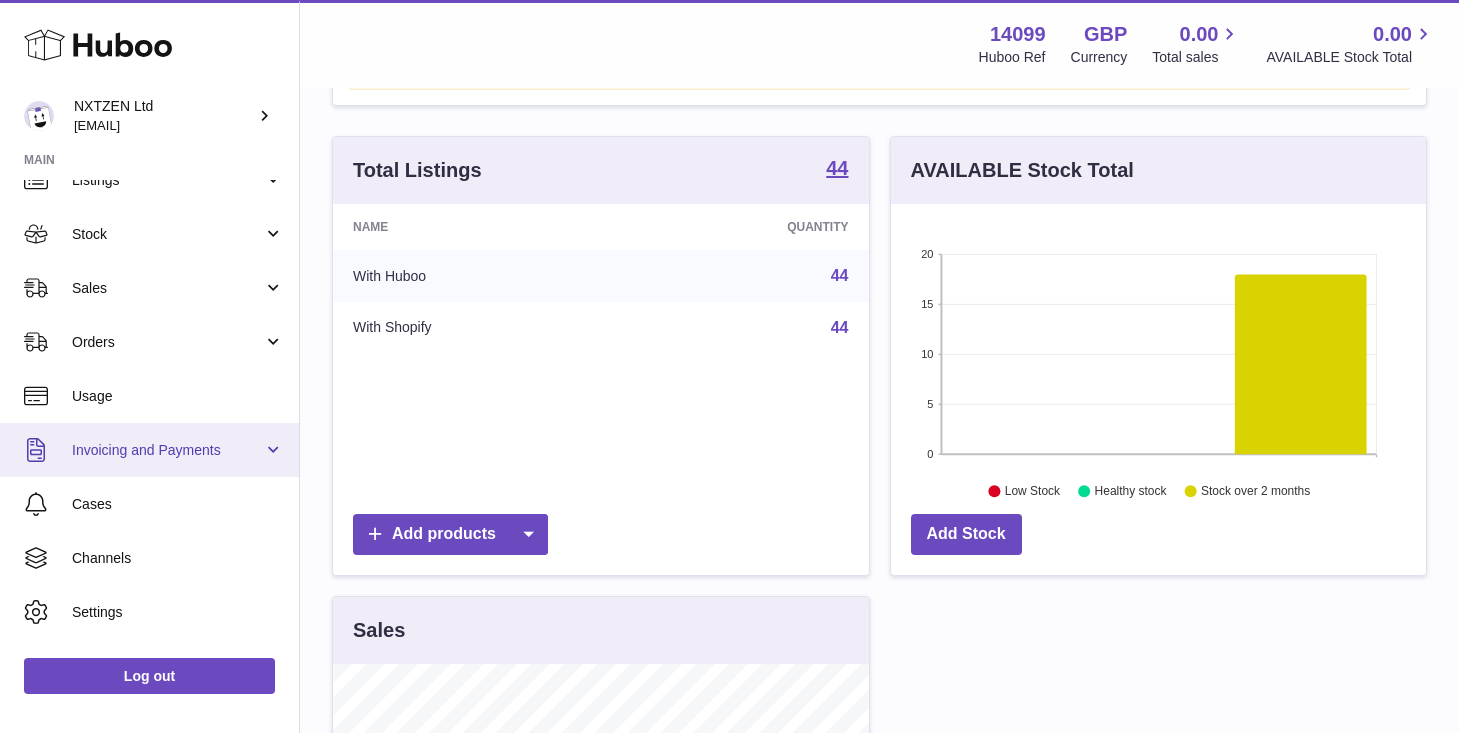 click on "Invoicing and Payments" at bounding box center [167, 450] 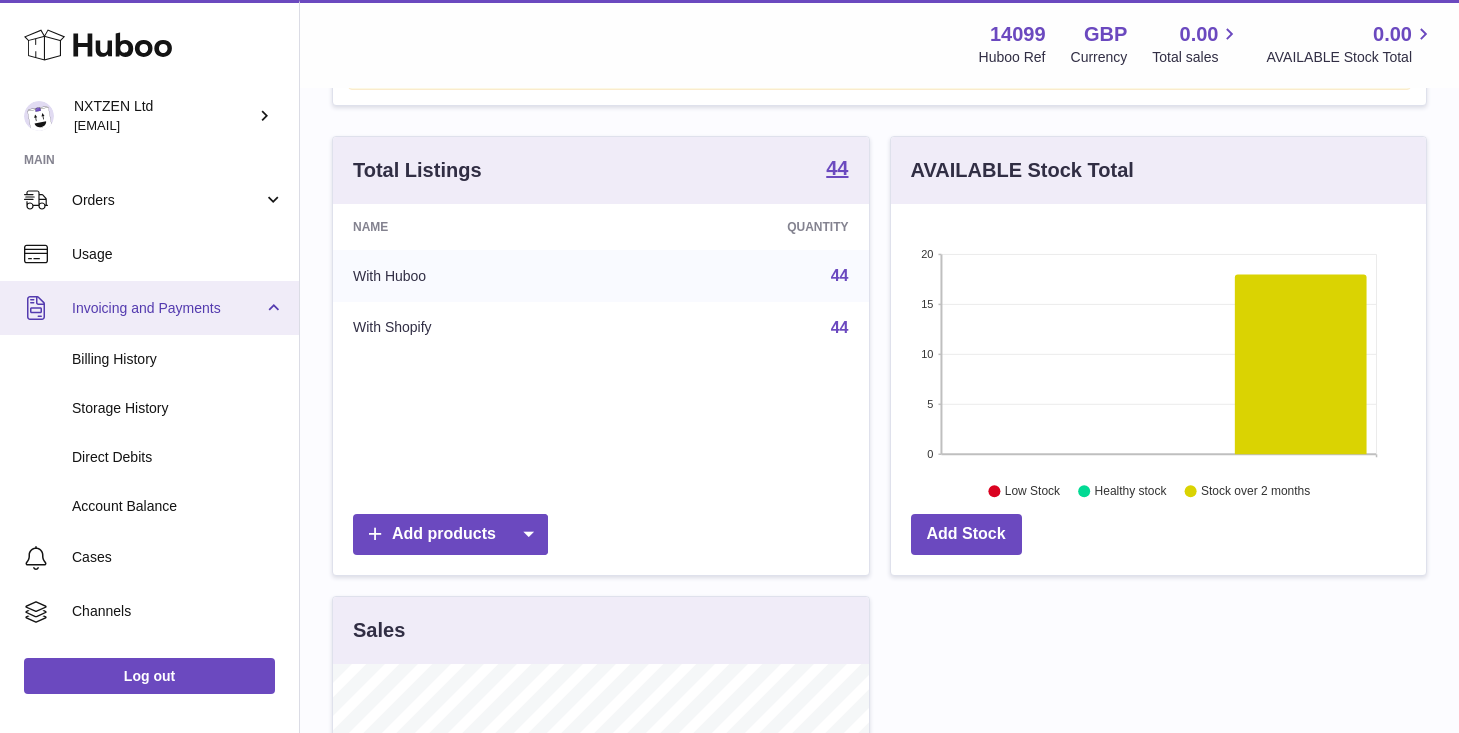 scroll, scrollTop: 230, scrollLeft: 0, axis: vertical 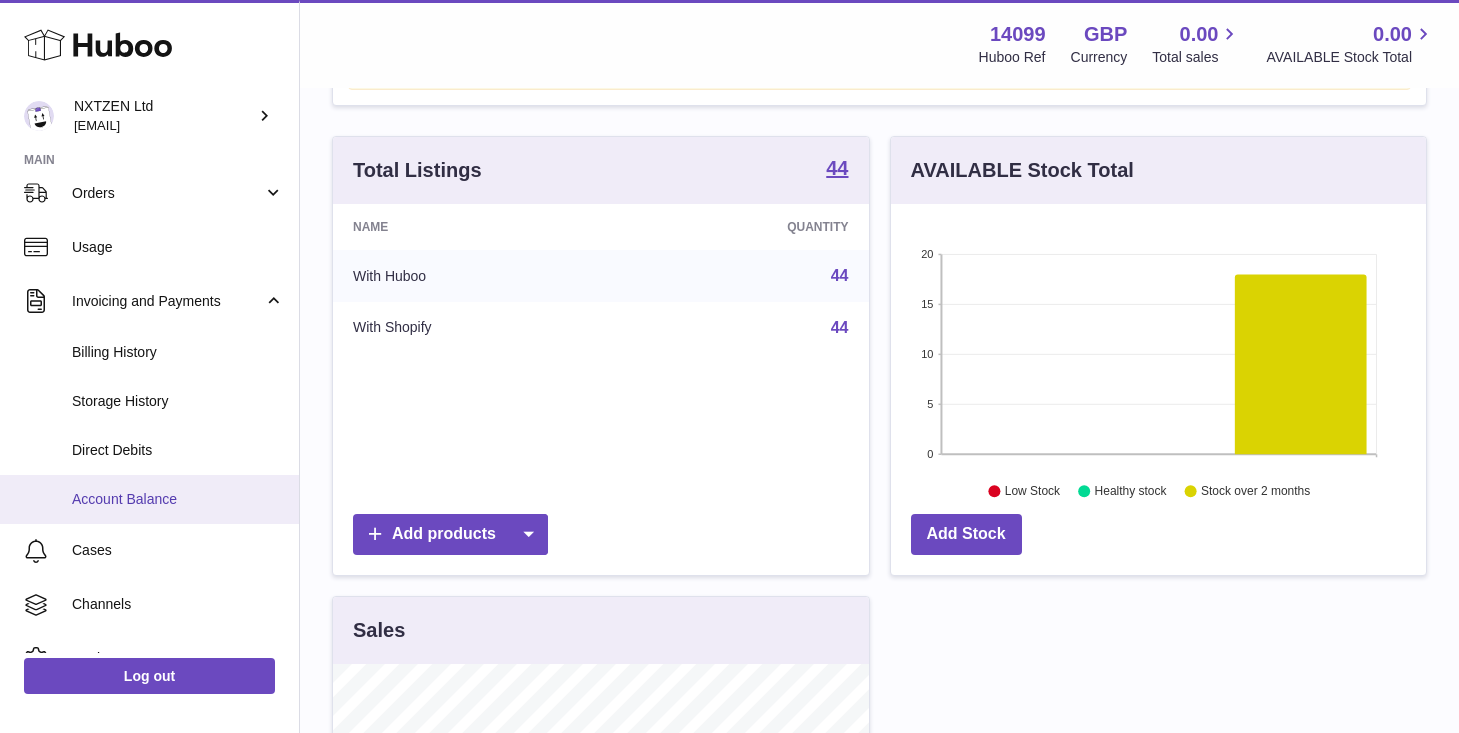 click on "Account Balance" at bounding box center [178, 499] 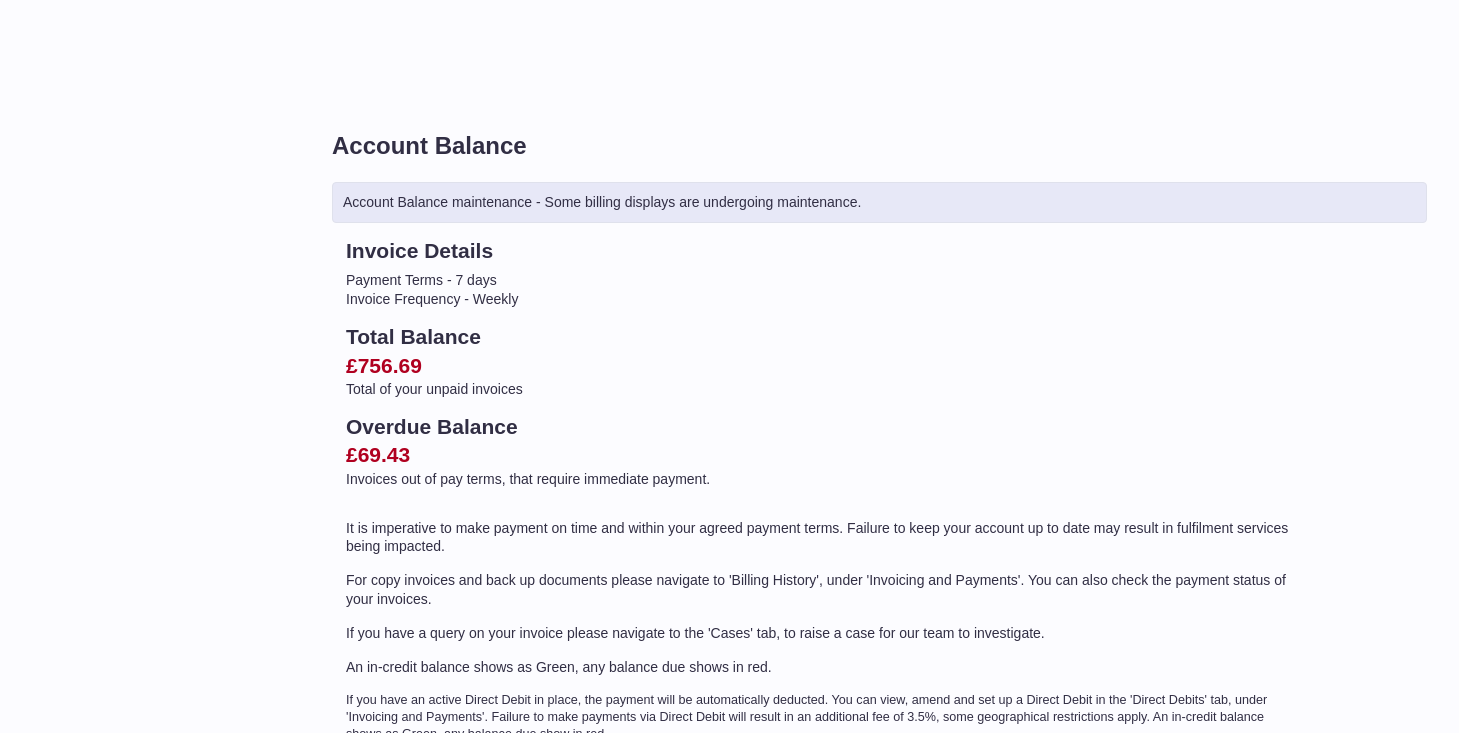 scroll, scrollTop: 0, scrollLeft: 0, axis: both 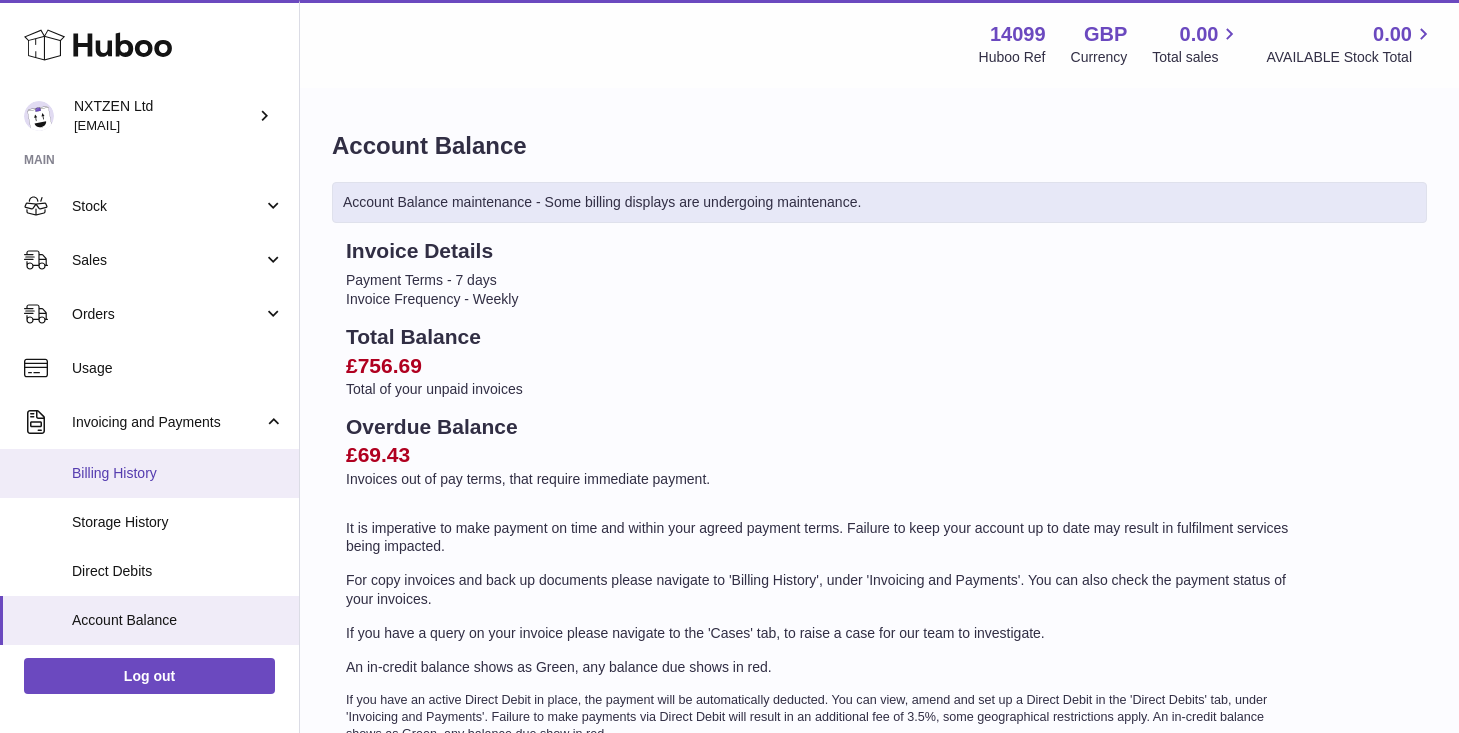 click on "Billing History" at bounding box center (178, 473) 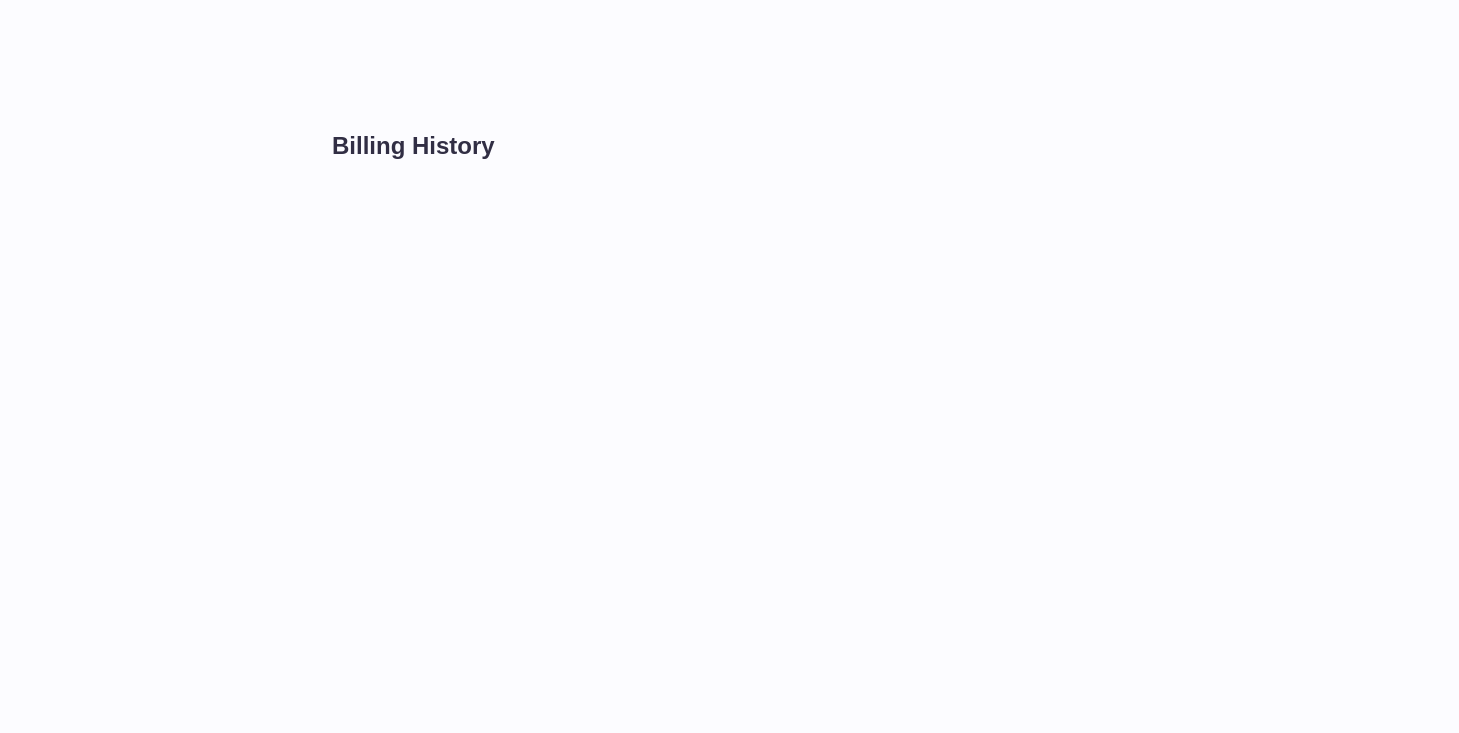 scroll, scrollTop: 0, scrollLeft: 0, axis: both 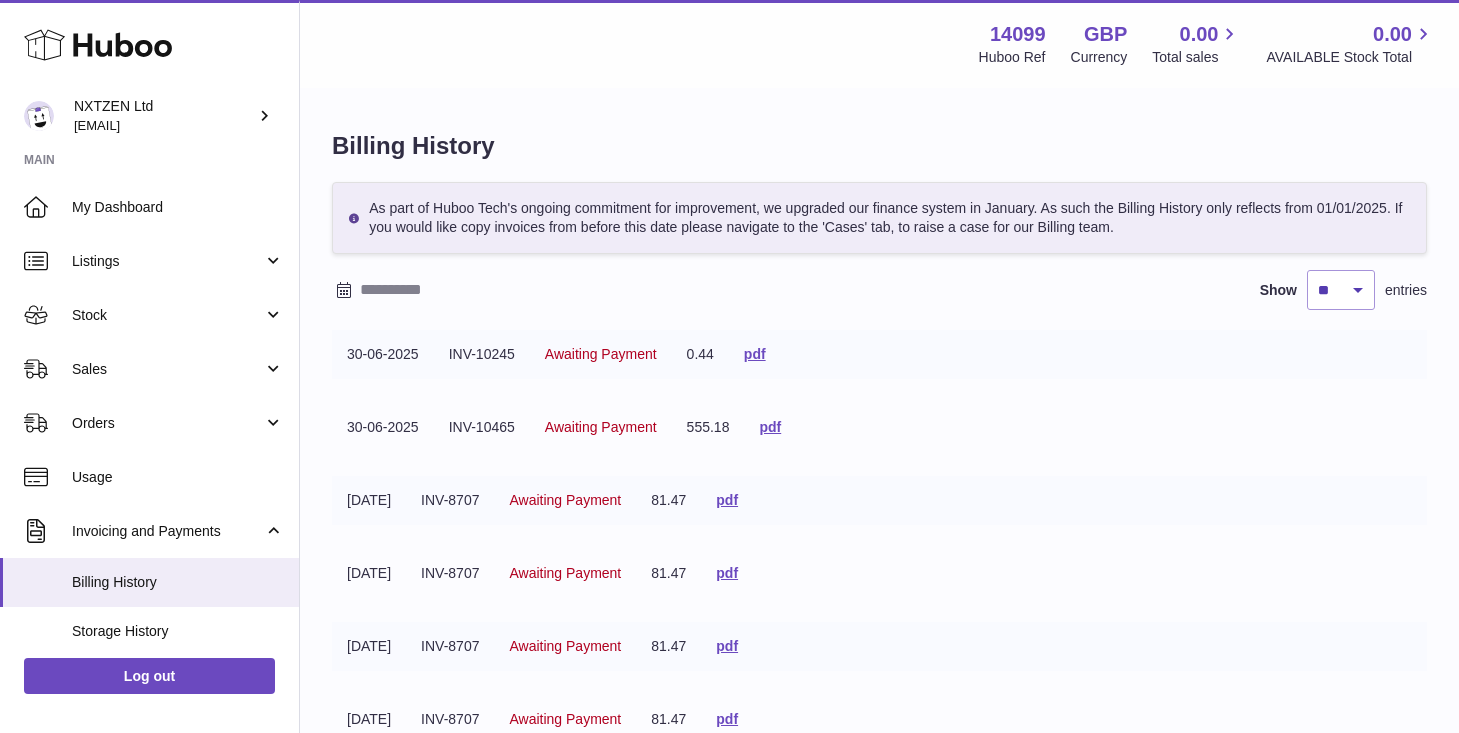 click 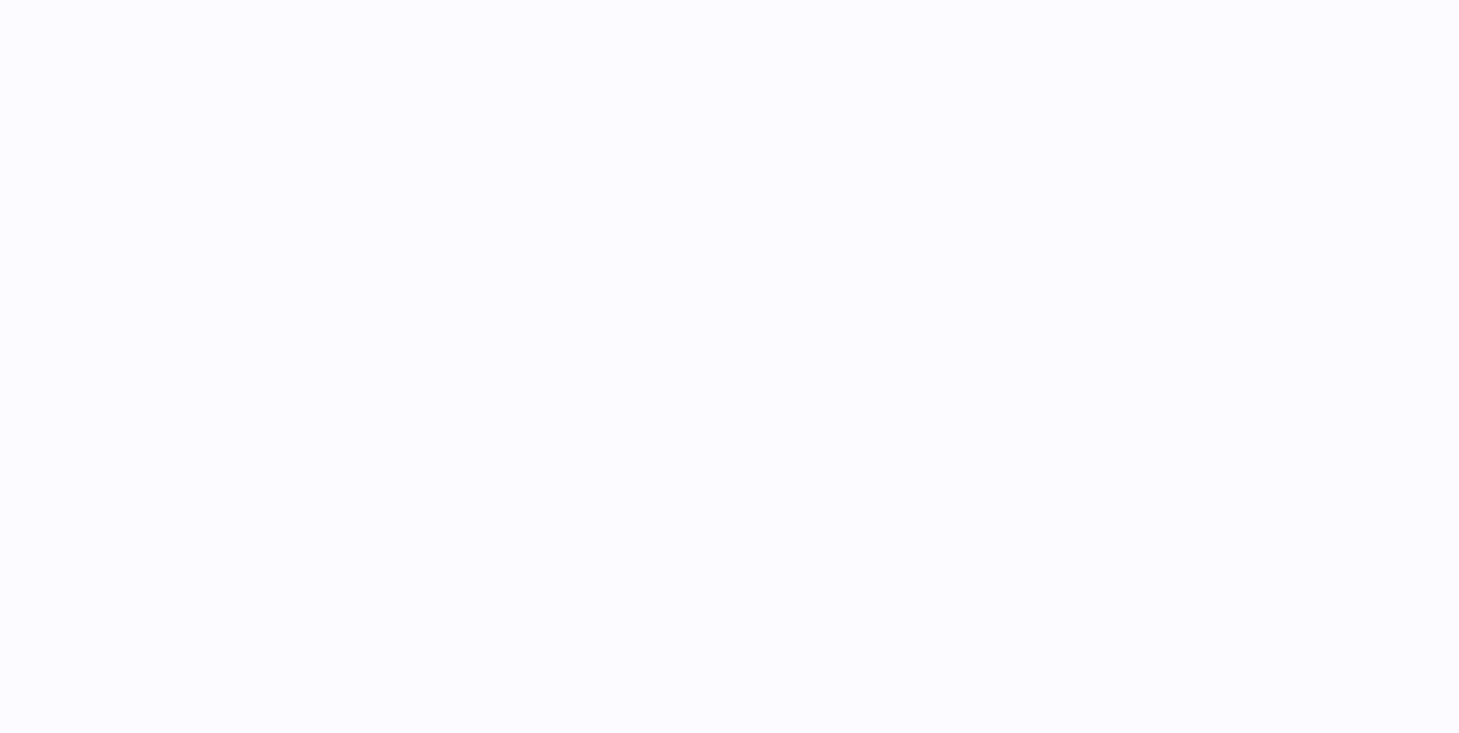 scroll, scrollTop: 0, scrollLeft: 0, axis: both 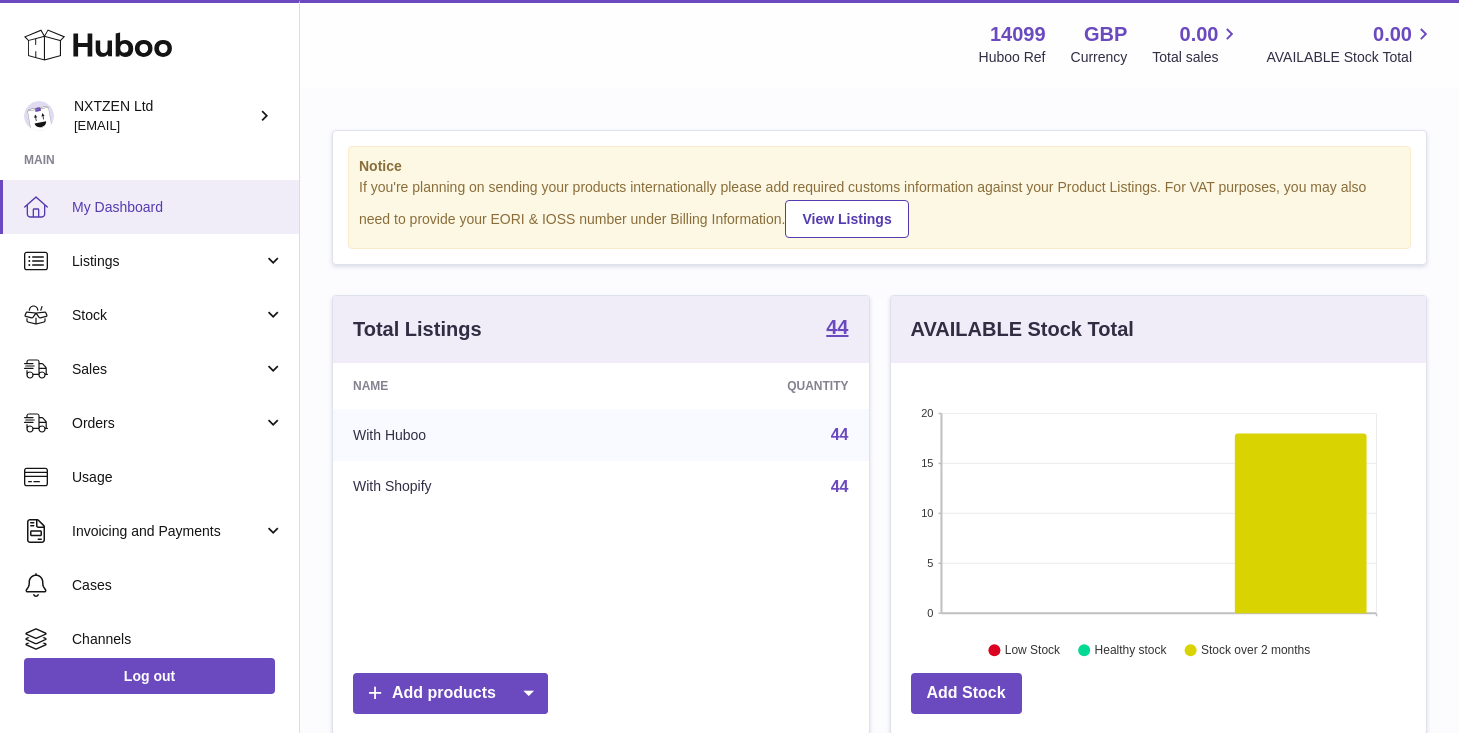click on "My Dashboard" at bounding box center [178, 207] 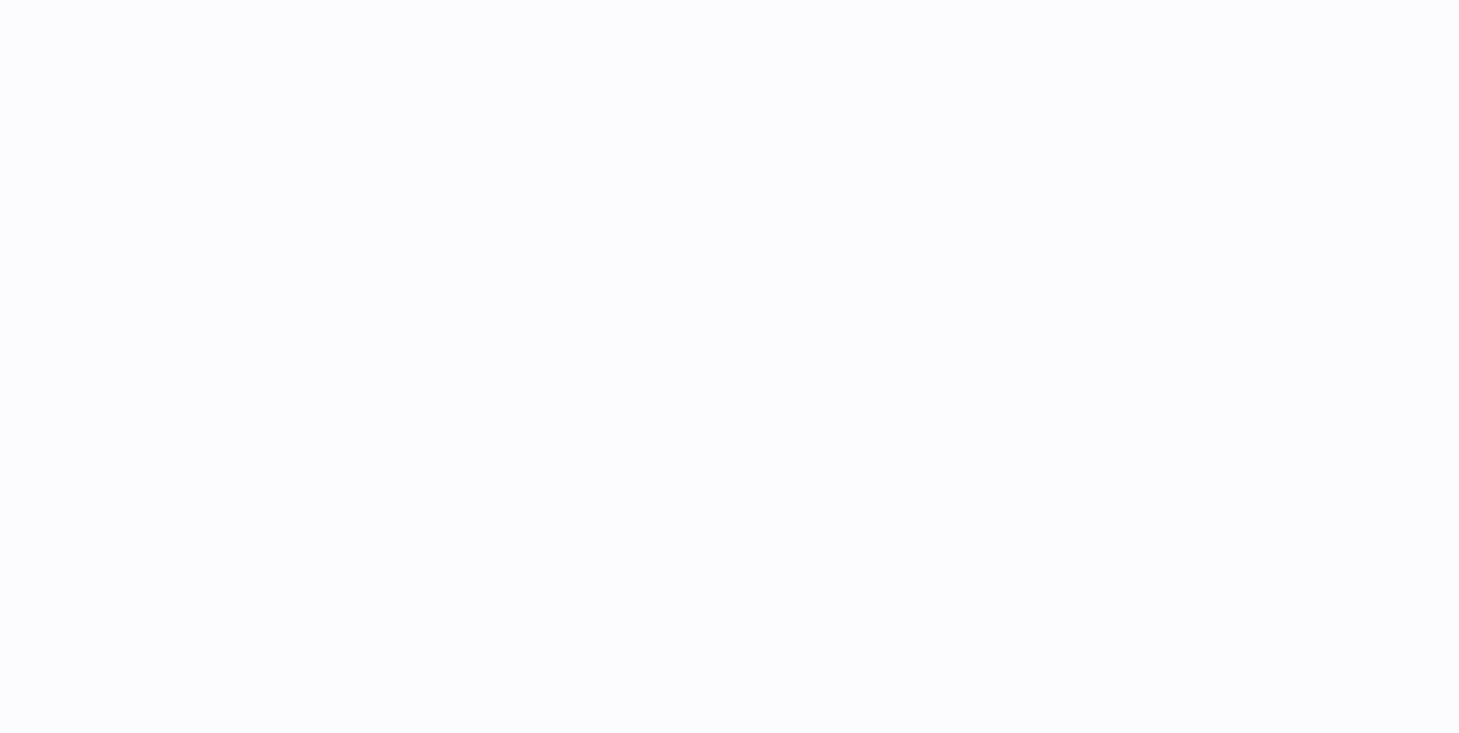 scroll, scrollTop: 0, scrollLeft: 0, axis: both 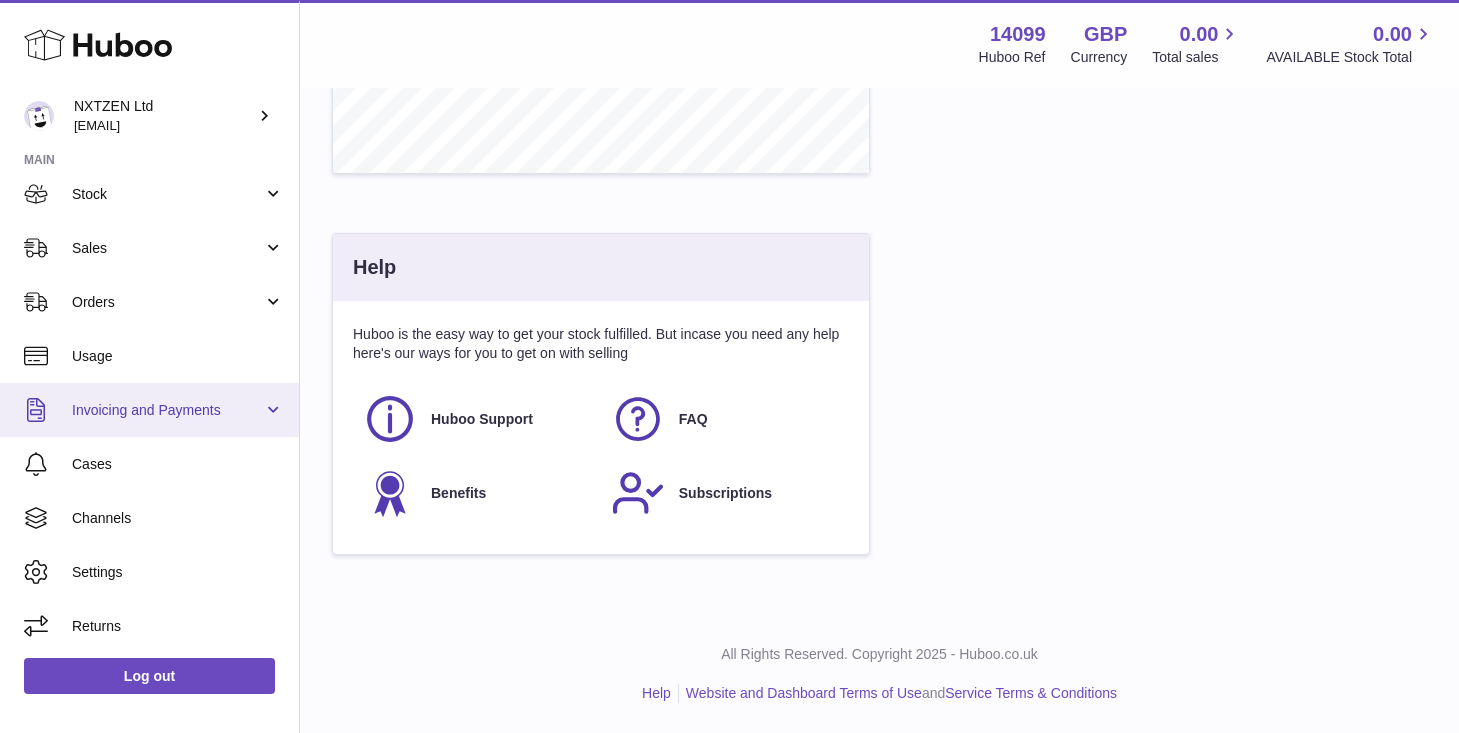 click on "Invoicing and Payments" at bounding box center (167, 410) 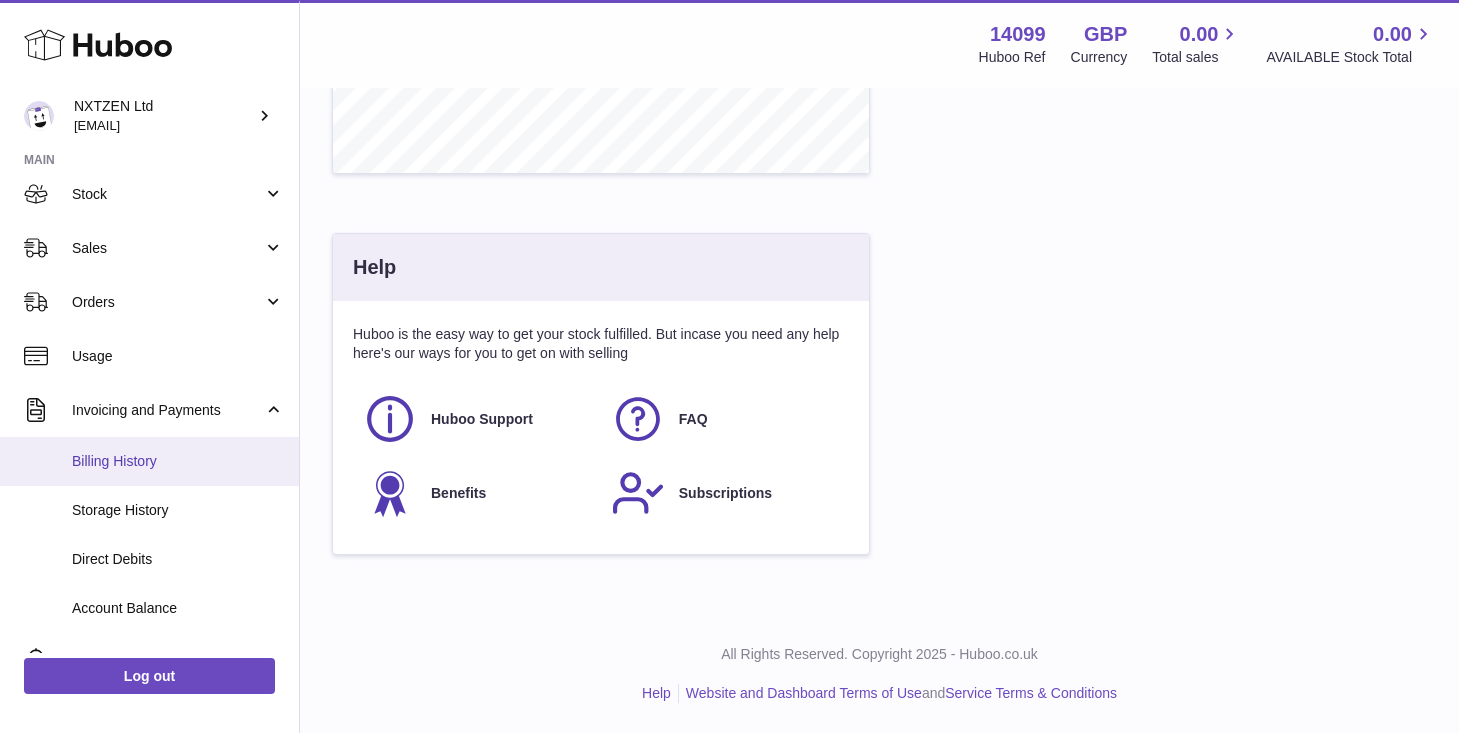 click on "Billing History" at bounding box center (149, 461) 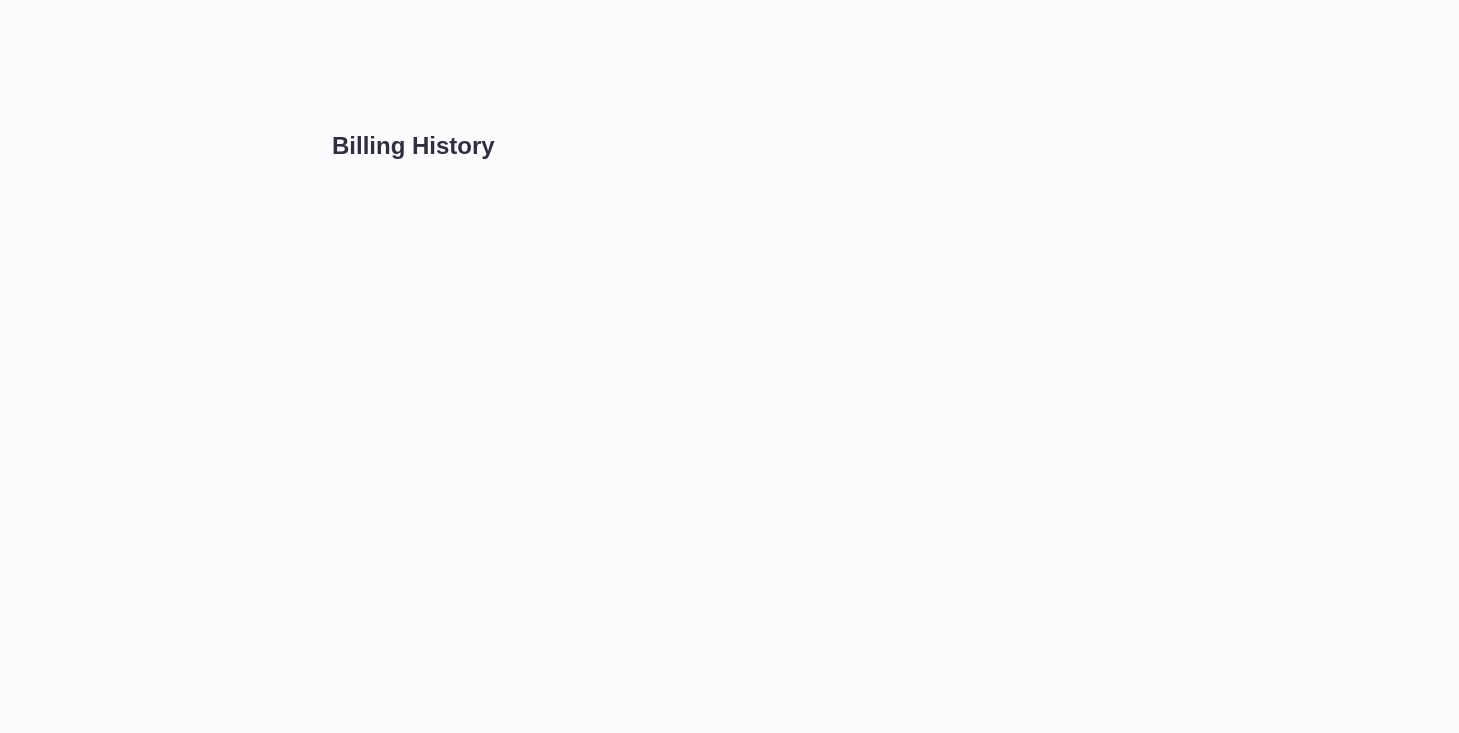 scroll, scrollTop: 0, scrollLeft: 0, axis: both 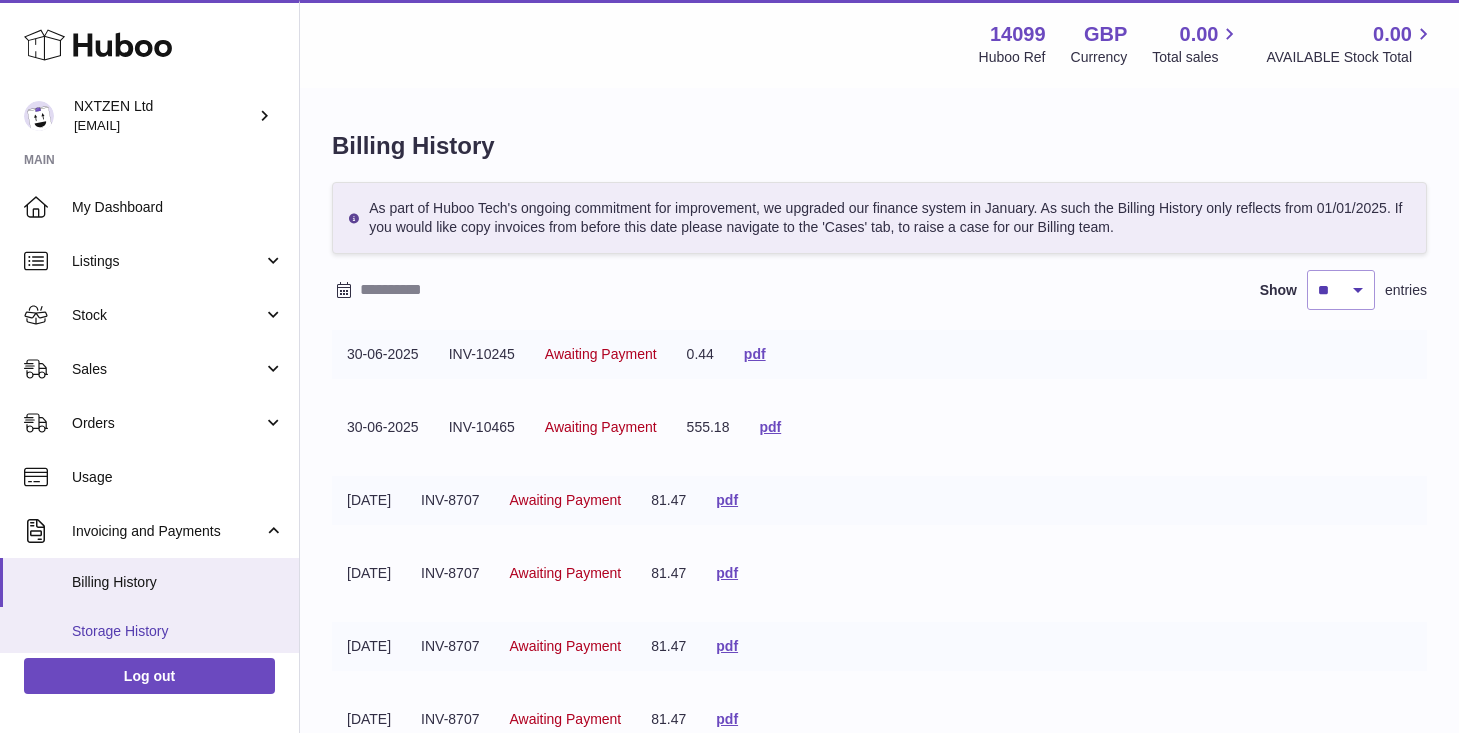 click on "Storage History" at bounding box center [178, 631] 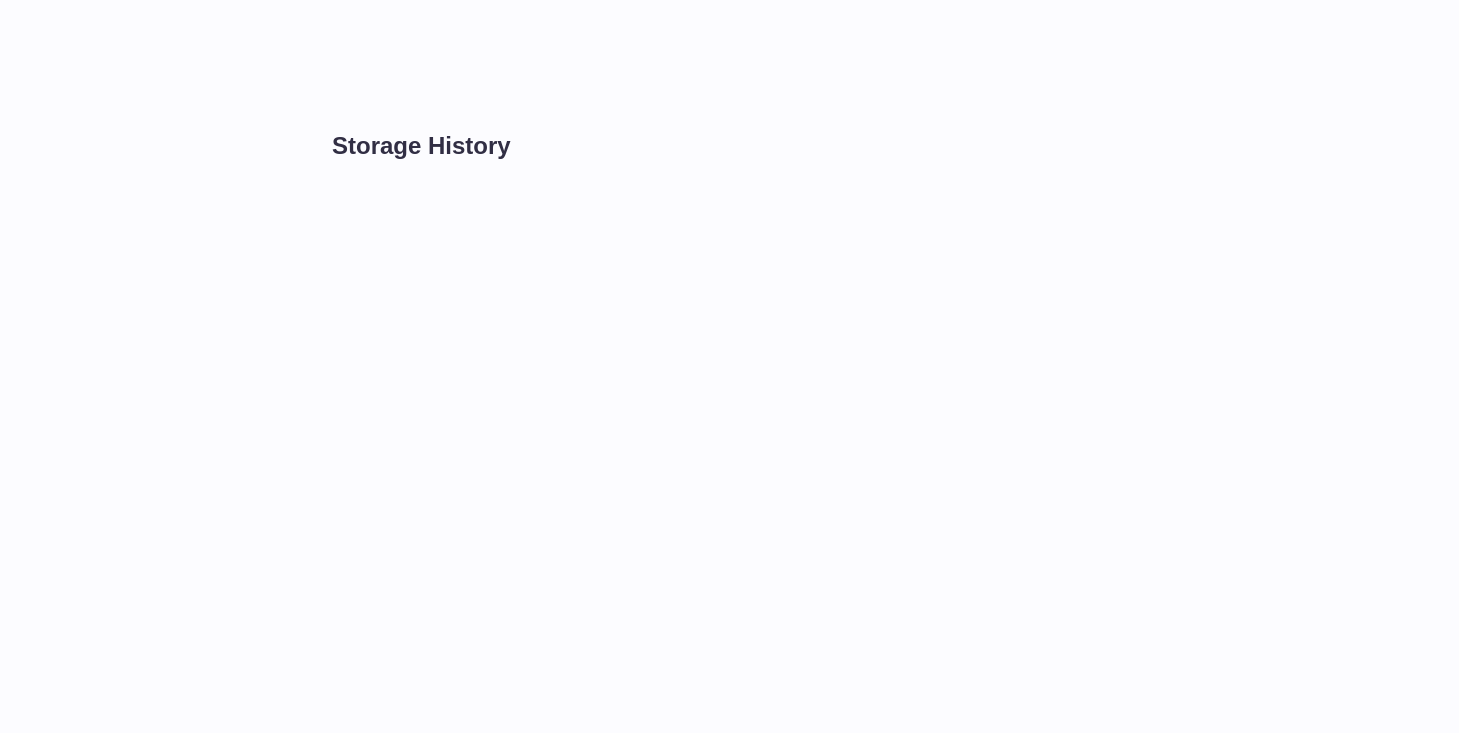 scroll, scrollTop: 0, scrollLeft: 0, axis: both 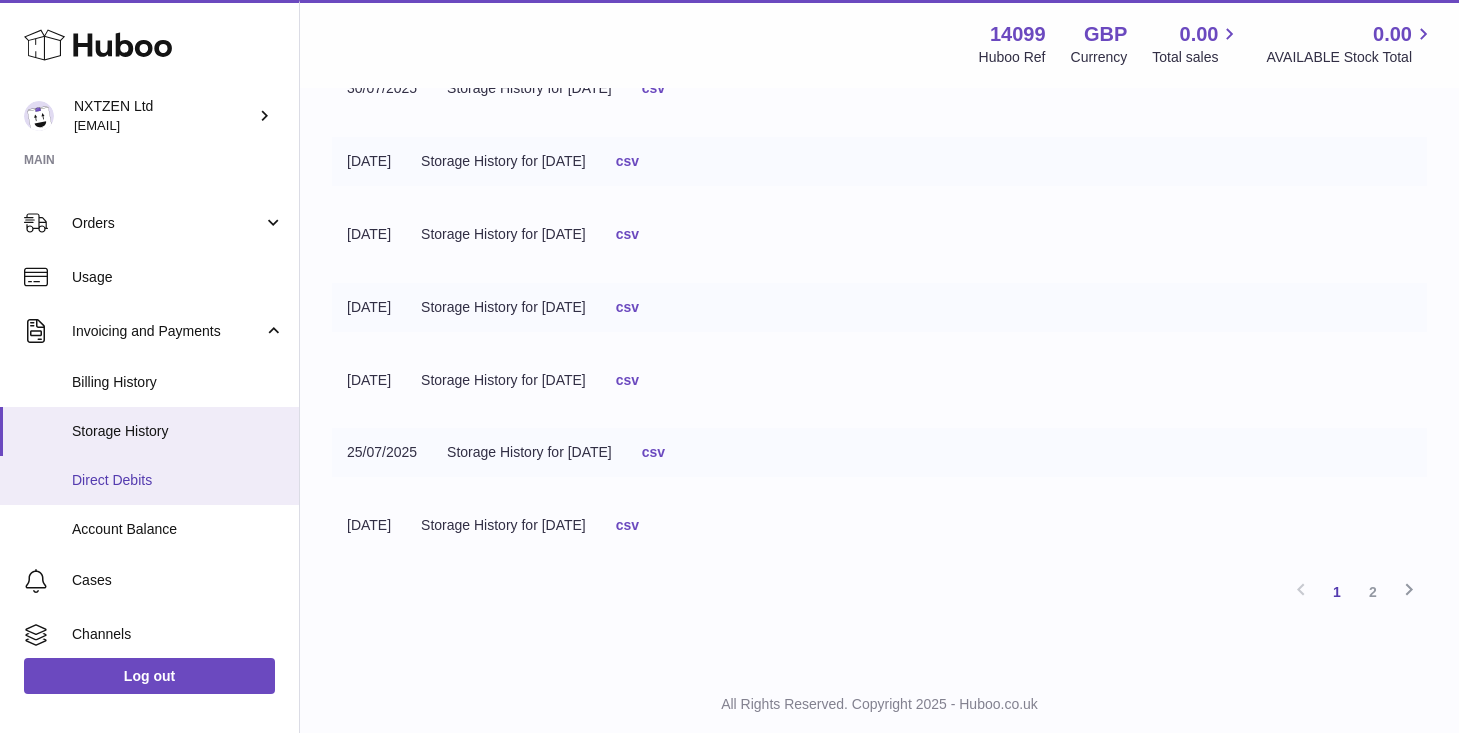 click on "Direct Debits" at bounding box center [178, 480] 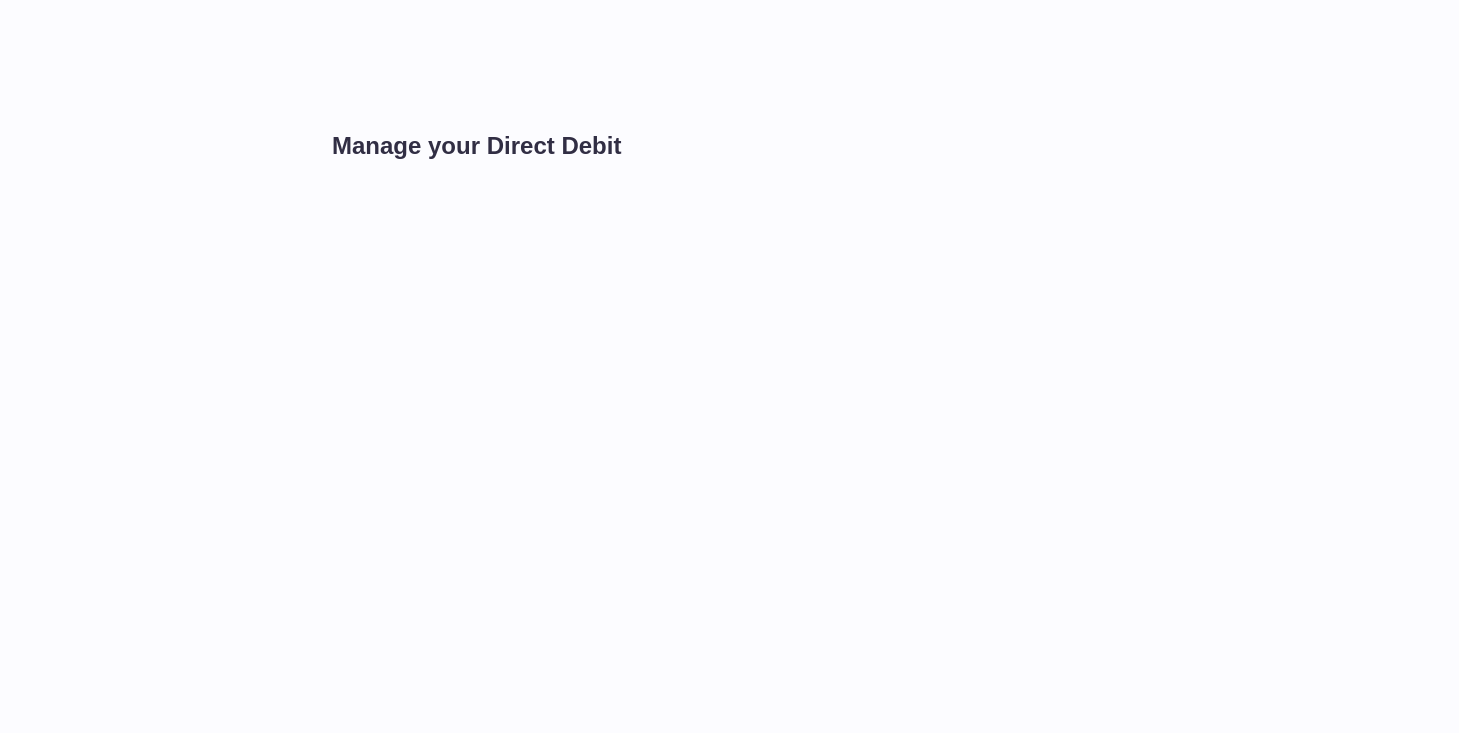scroll, scrollTop: 0, scrollLeft: 0, axis: both 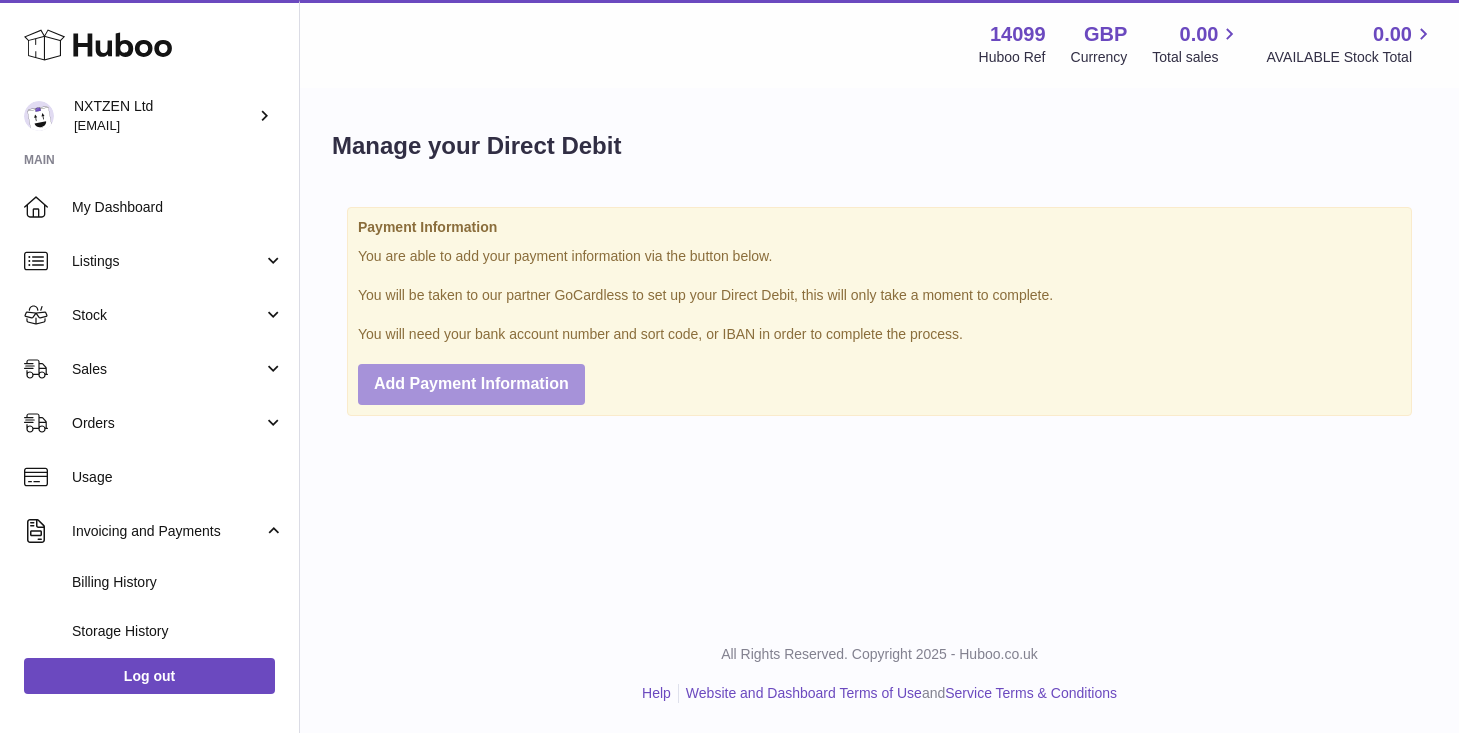 click on "Add Payment Information" at bounding box center [471, 383] 